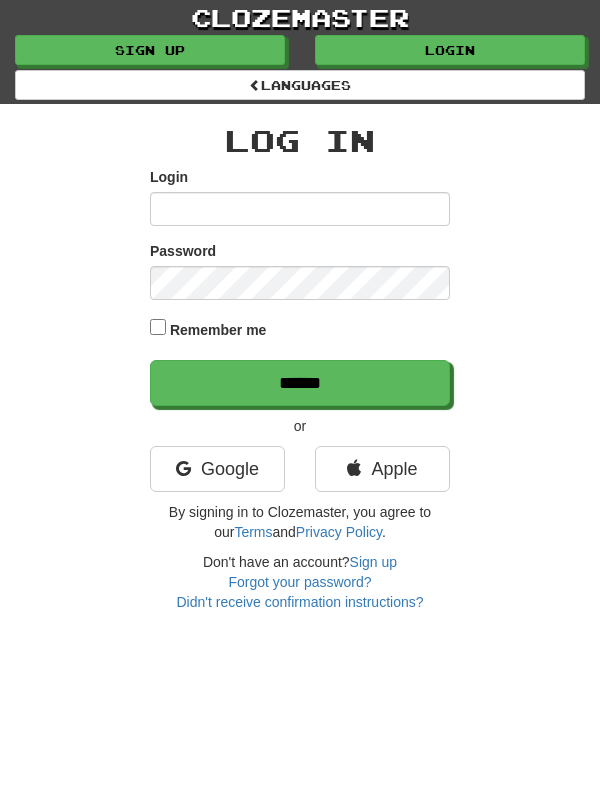 scroll, scrollTop: 0, scrollLeft: 0, axis: both 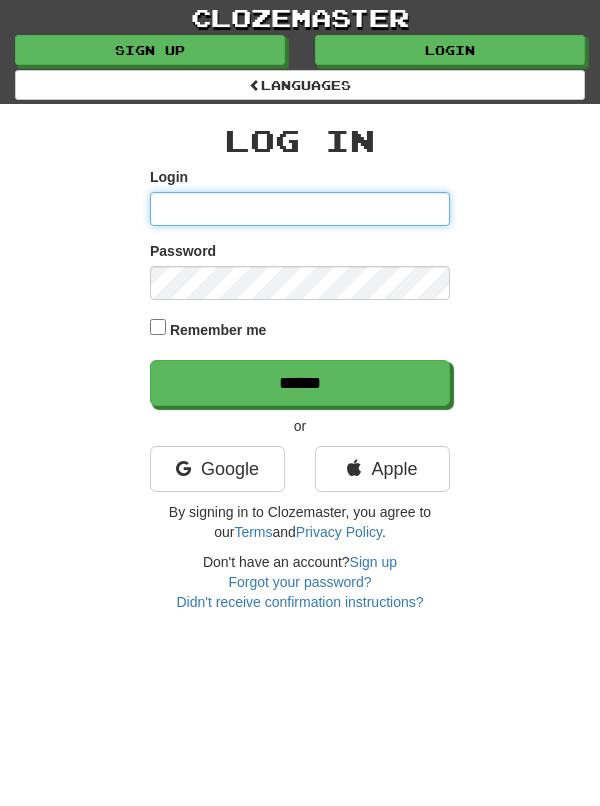 type on "*******" 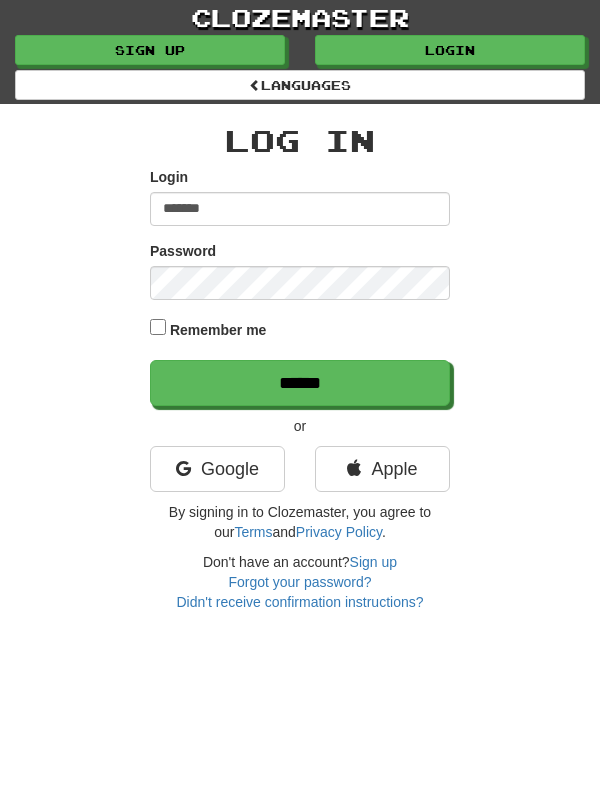 click on "******" at bounding box center [300, 383] 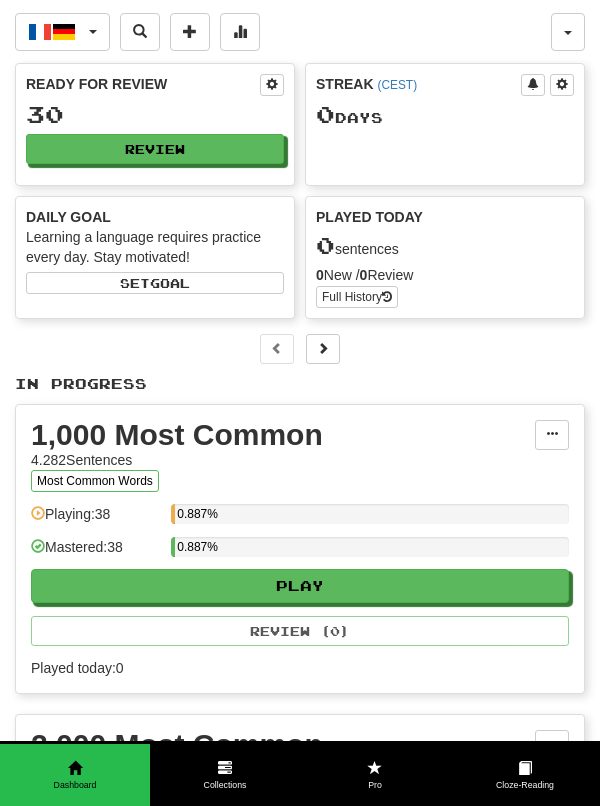 scroll, scrollTop: 0, scrollLeft: 0, axis: both 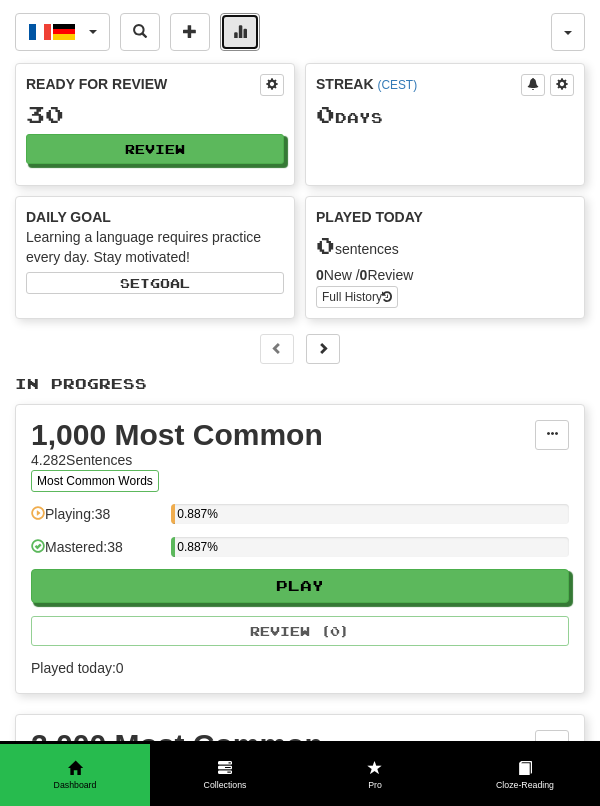 click at bounding box center (240, 31) 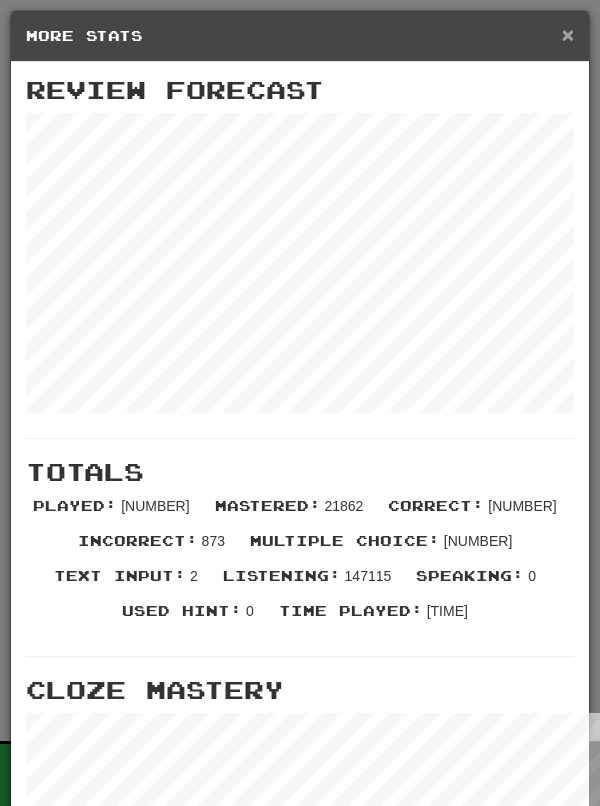click on "×" at bounding box center [568, 34] 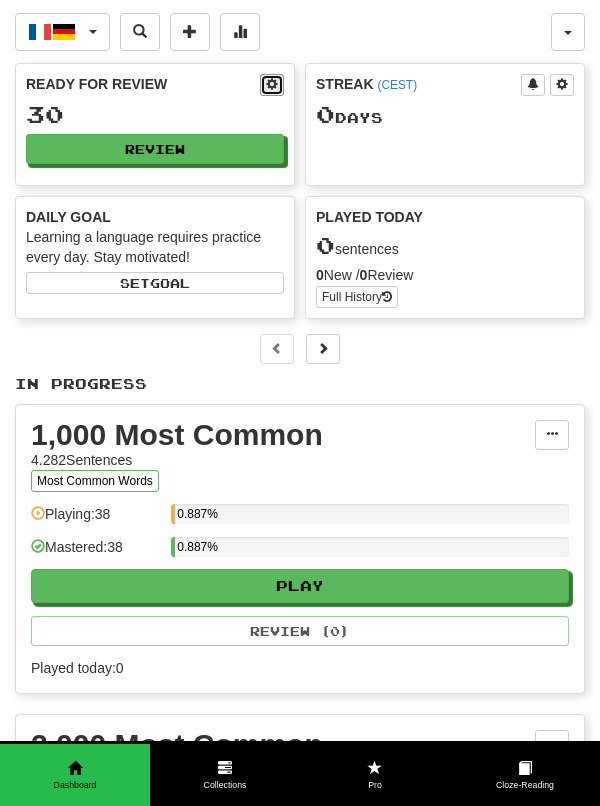 click at bounding box center [272, 85] 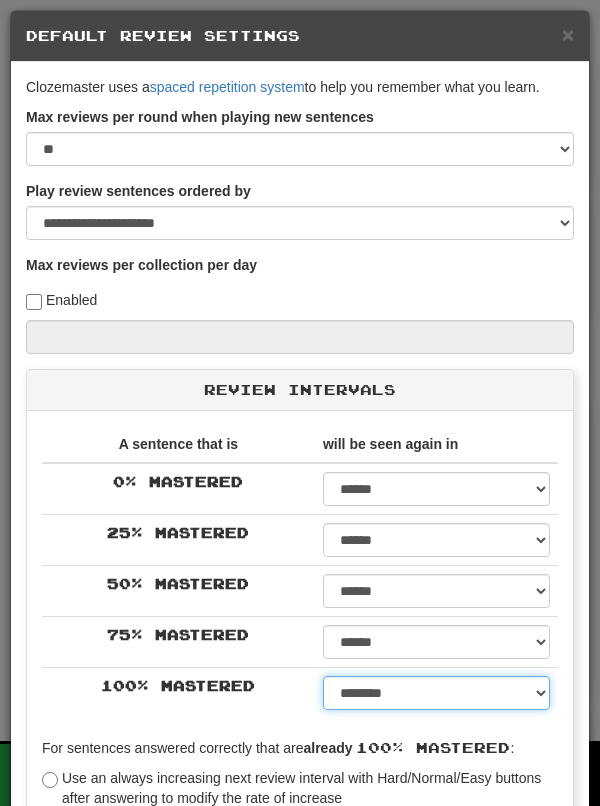 click on "****** ****** ****** ****** ****** ****** ****** ****** ****** ******* ******* ******* ******* ******* ******* ******* ******* ******* ******* ******* ******* ******* ******* ******* ******* ******* ******* ******* ******* ******* ******* ******* ******* ******* ******* ******* ******* ******* ******* ******* ******* ******* ******** ******** ******** ******** ******** ******** ******** ******** ******** *****" at bounding box center (436, 693) 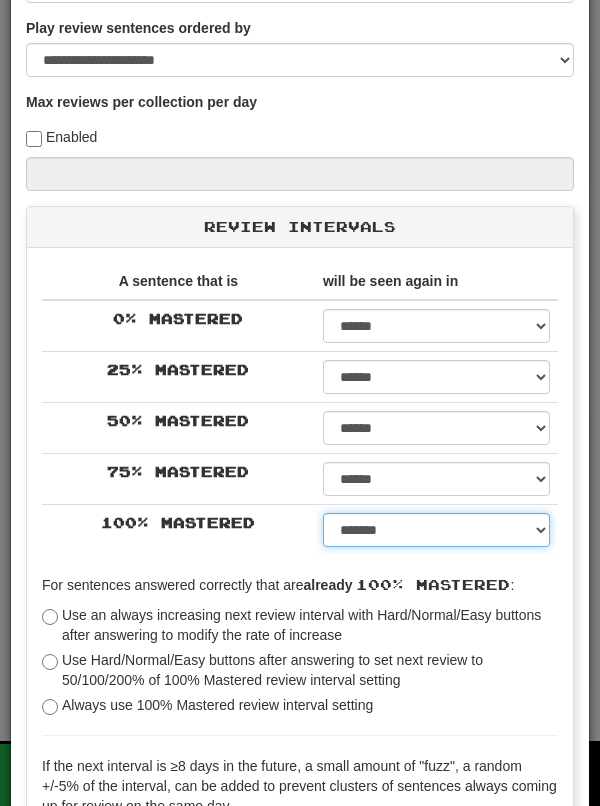 scroll, scrollTop: 279, scrollLeft: 0, axis: vertical 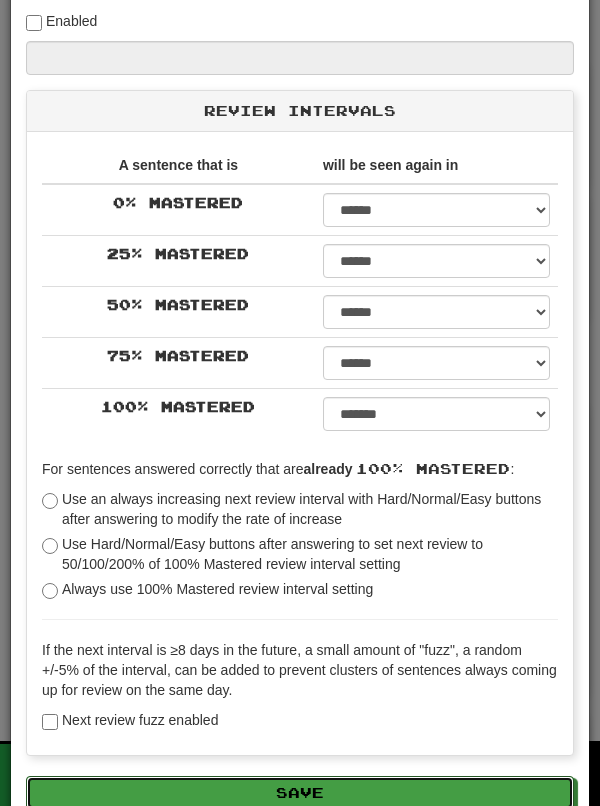 click on "Save" at bounding box center [300, 793] 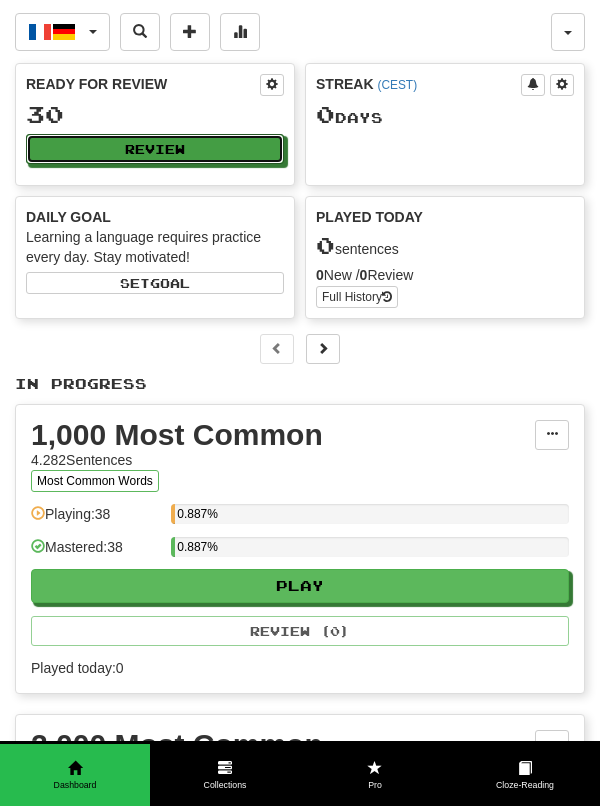 click on "Review" at bounding box center (155, 149) 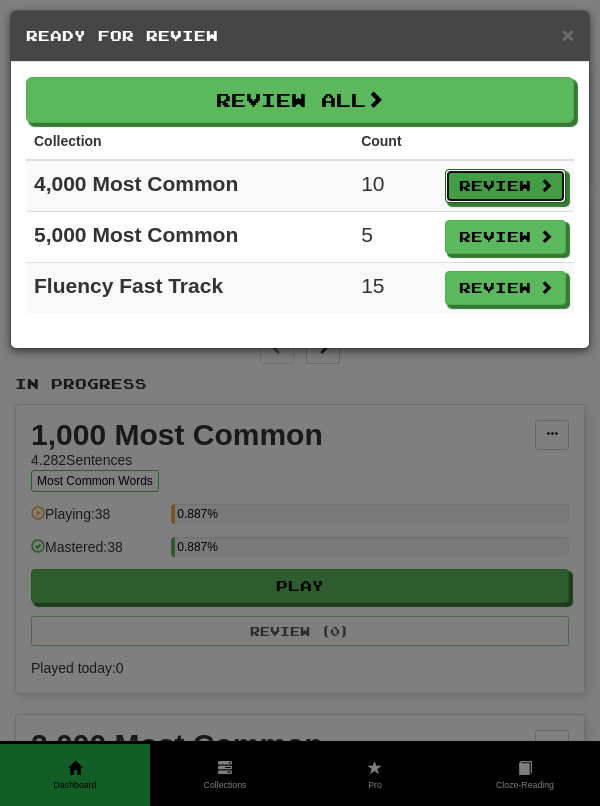 click on "Review" at bounding box center (505, 186) 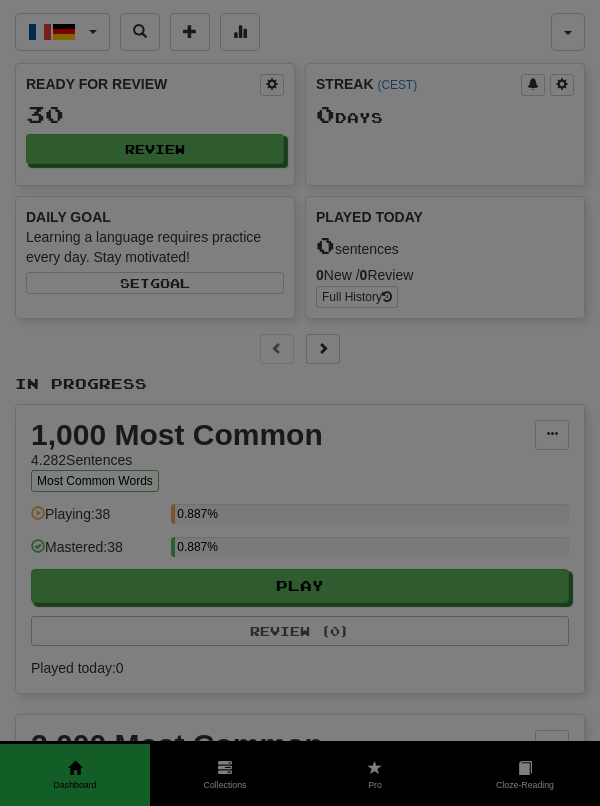 select on "**" 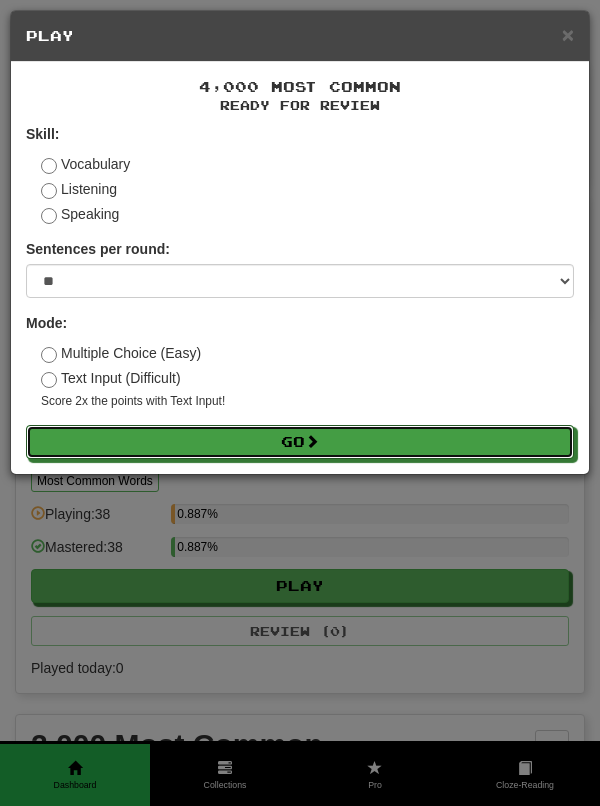click on "Go" at bounding box center [300, 442] 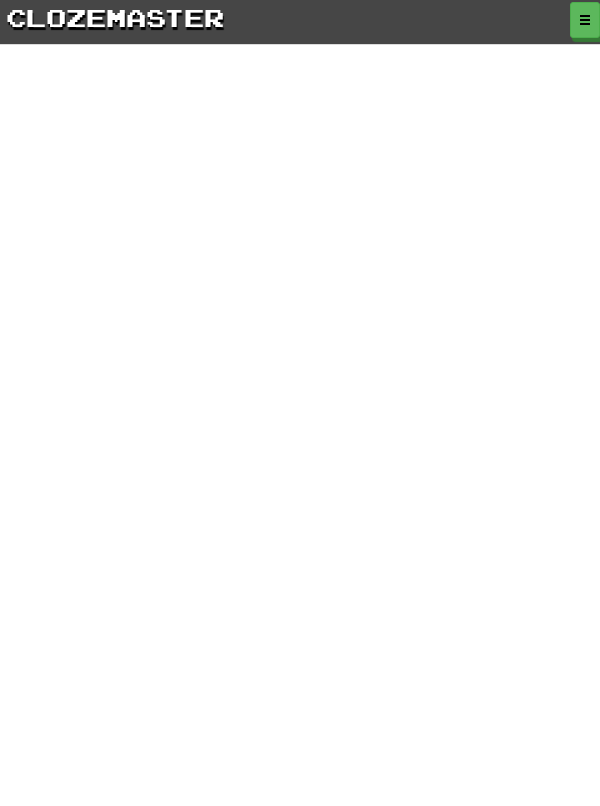 scroll, scrollTop: 0, scrollLeft: 0, axis: both 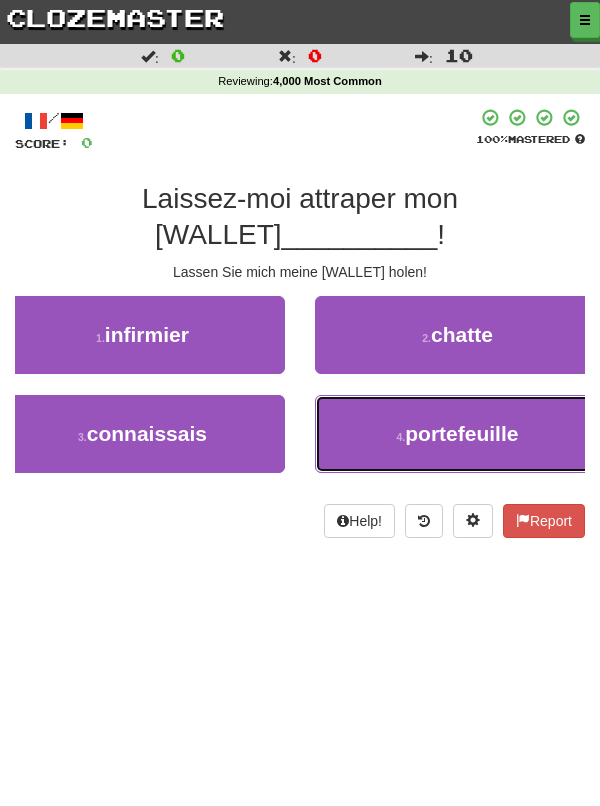 click on "4 ." at bounding box center [401, 437] 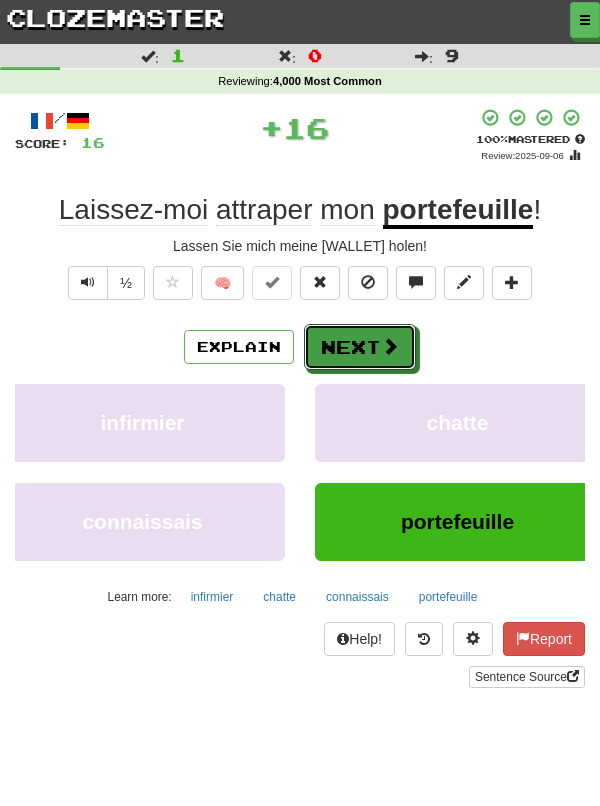 click on "Next" at bounding box center (360, 347) 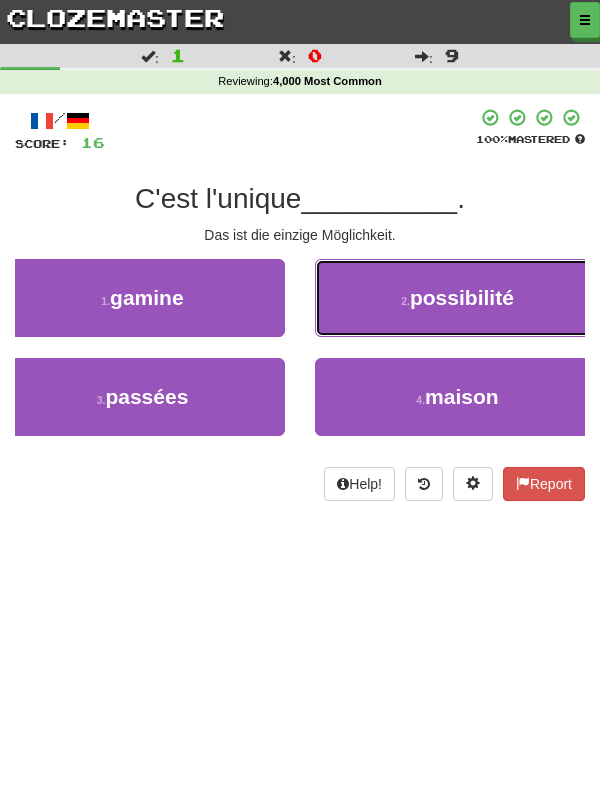 click on "possibilité" at bounding box center [462, 297] 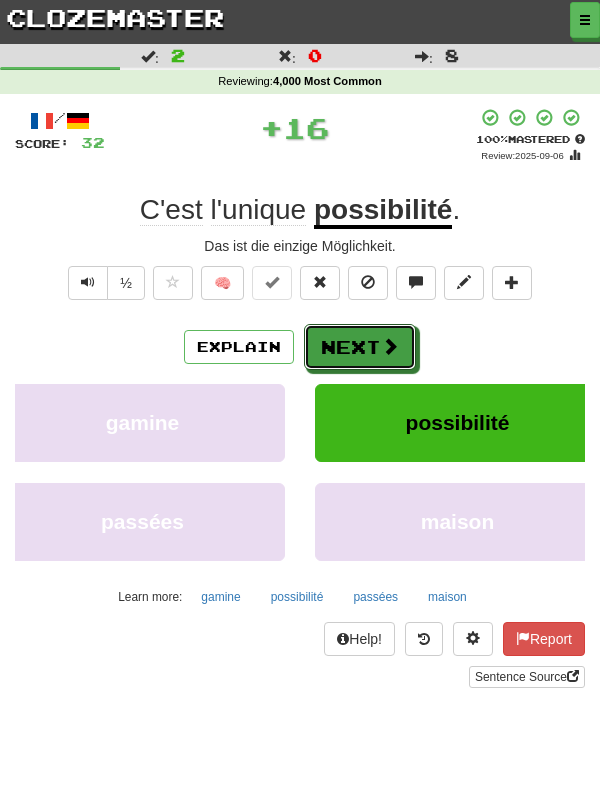 click on "Next" at bounding box center (360, 347) 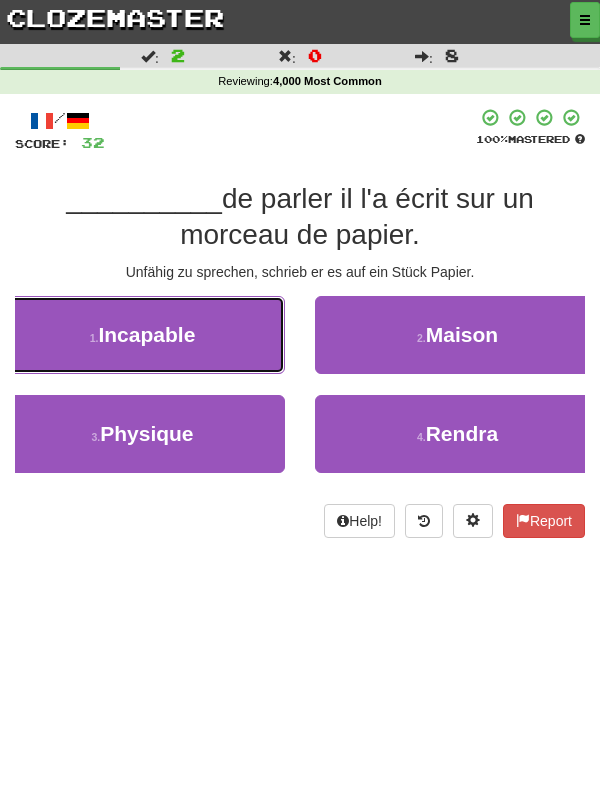 click on "1 .  Incapable" at bounding box center [142, 335] 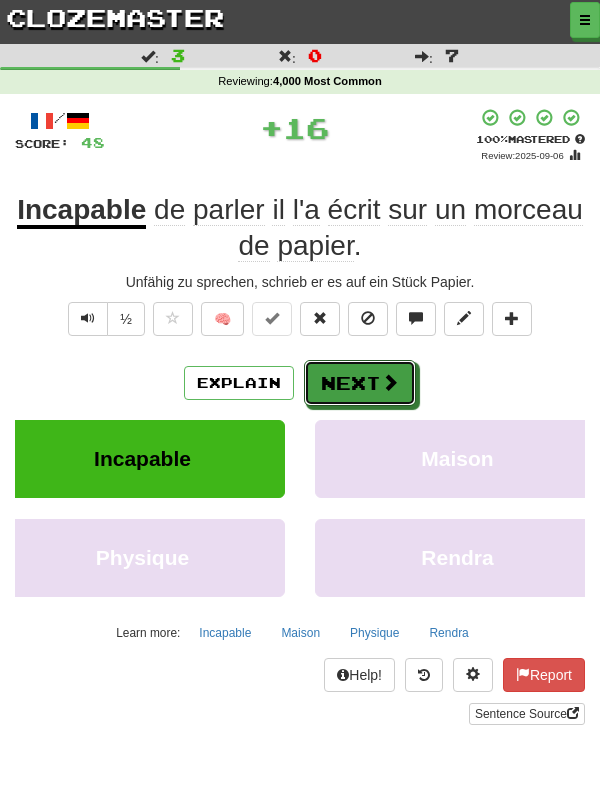 click on "Next" at bounding box center [360, 383] 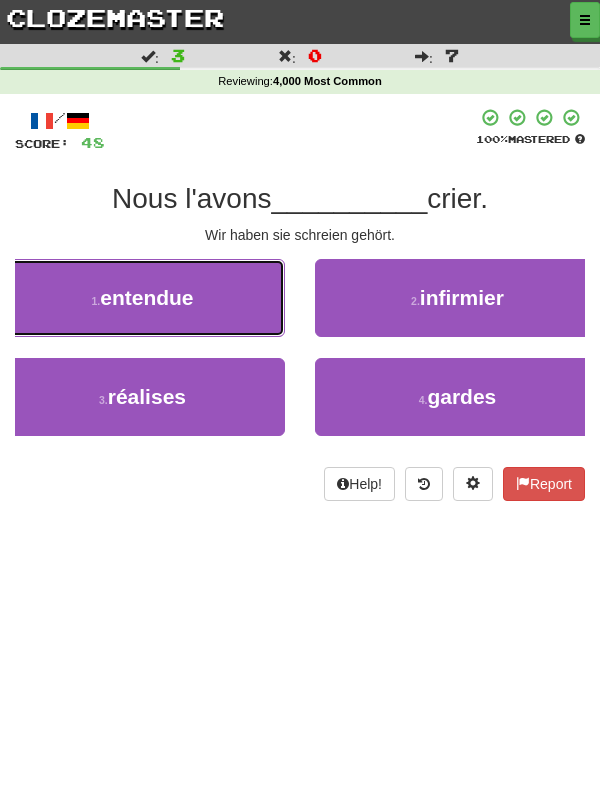 click on "1 .  entendue" at bounding box center (142, 298) 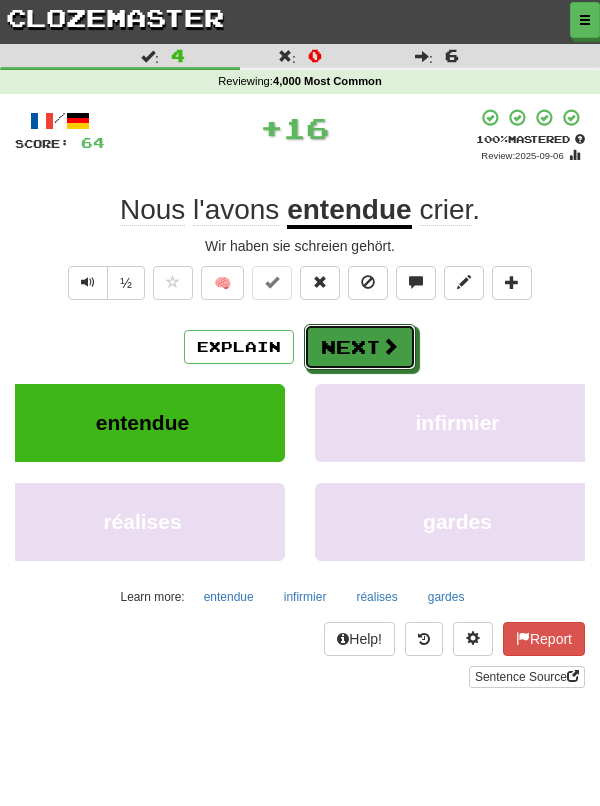 click on "Next" at bounding box center (360, 347) 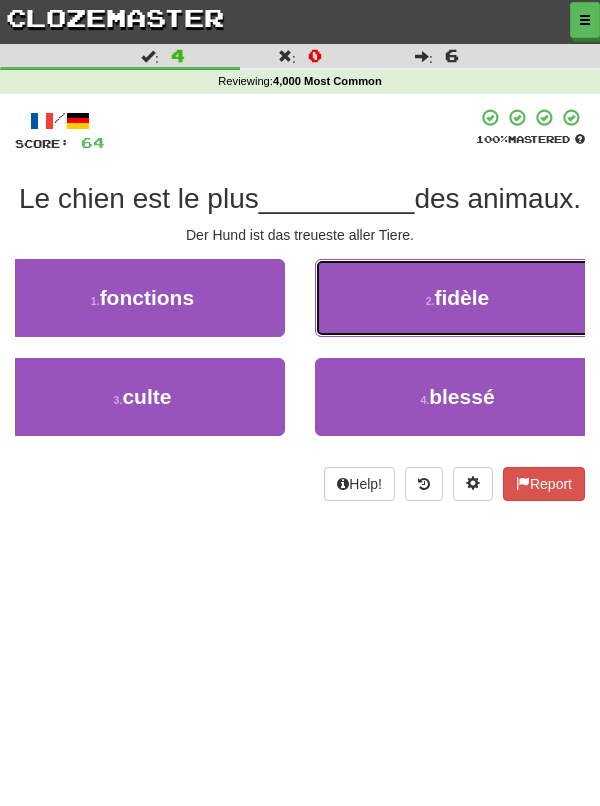 click on "fidèle" at bounding box center (461, 297) 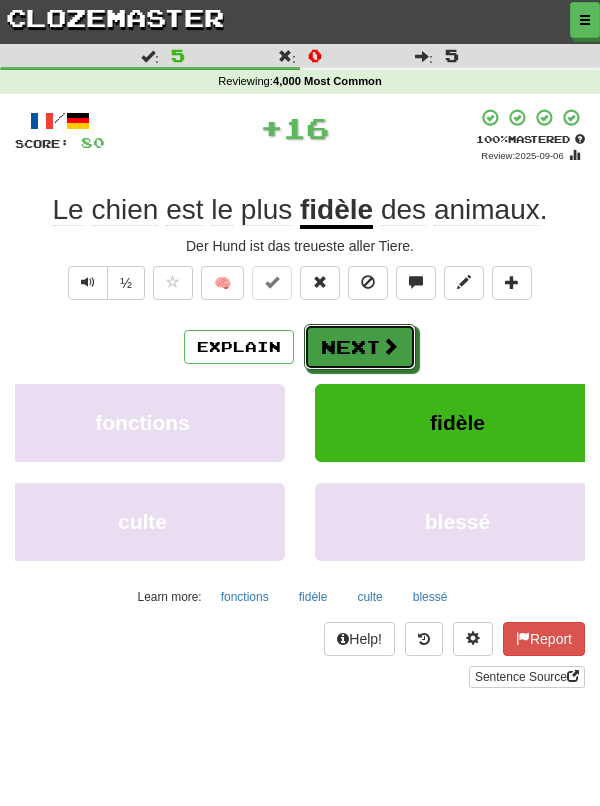 click on "Next" at bounding box center (360, 347) 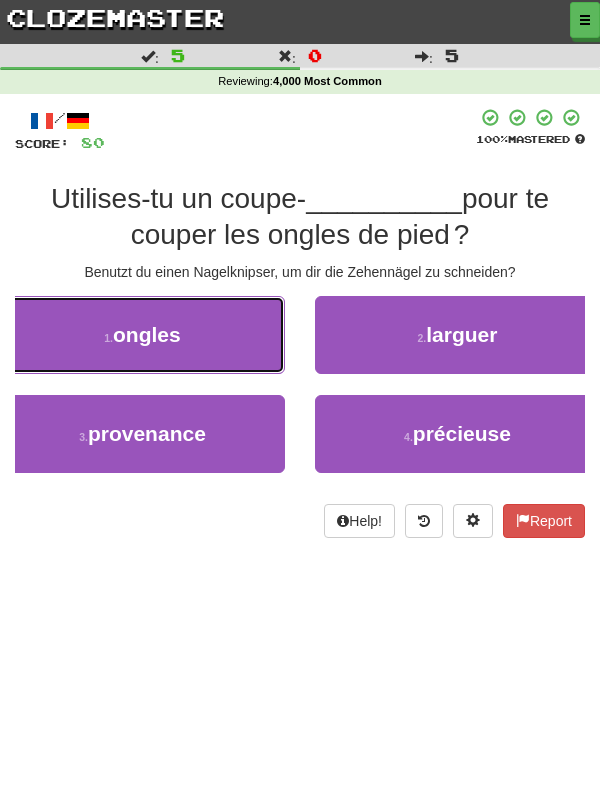 click on "1 .  ongles" at bounding box center (142, 335) 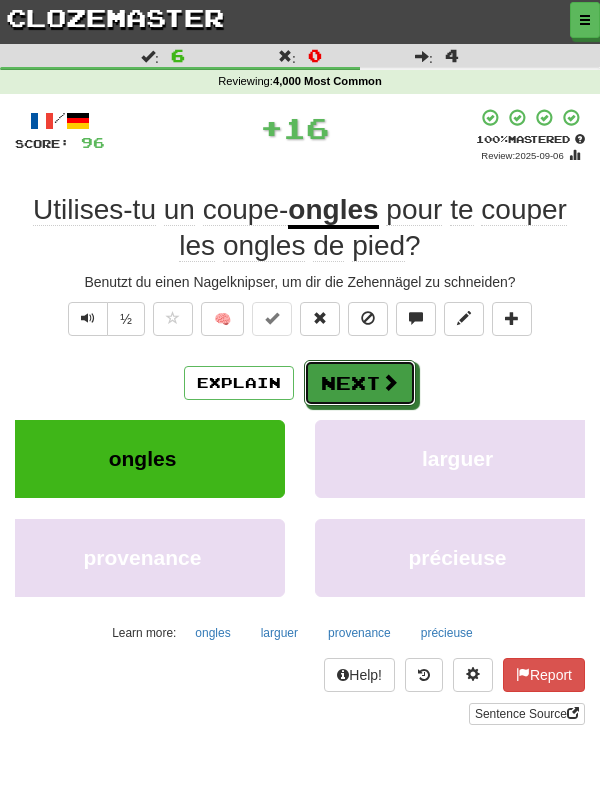 click on "Next" at bounding box center [360, 383] 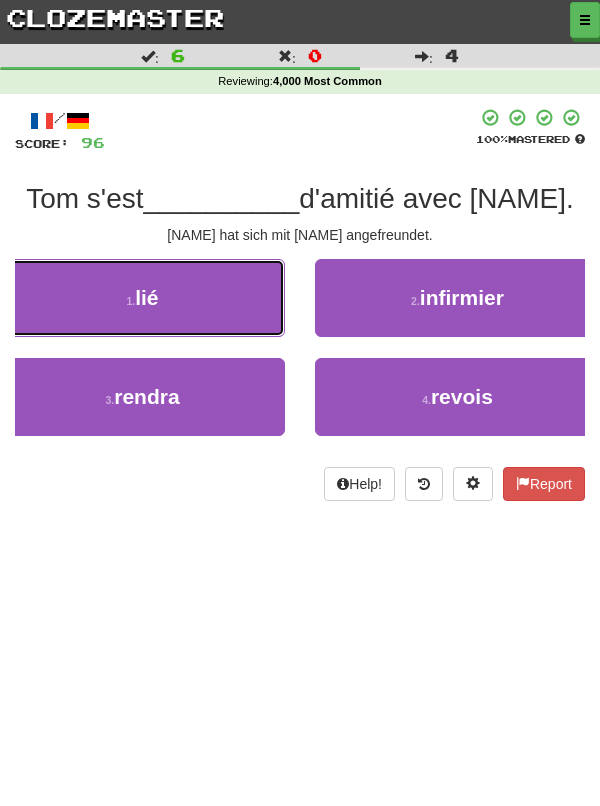 click on "1 .  lié" at bounding box center [142, 298] 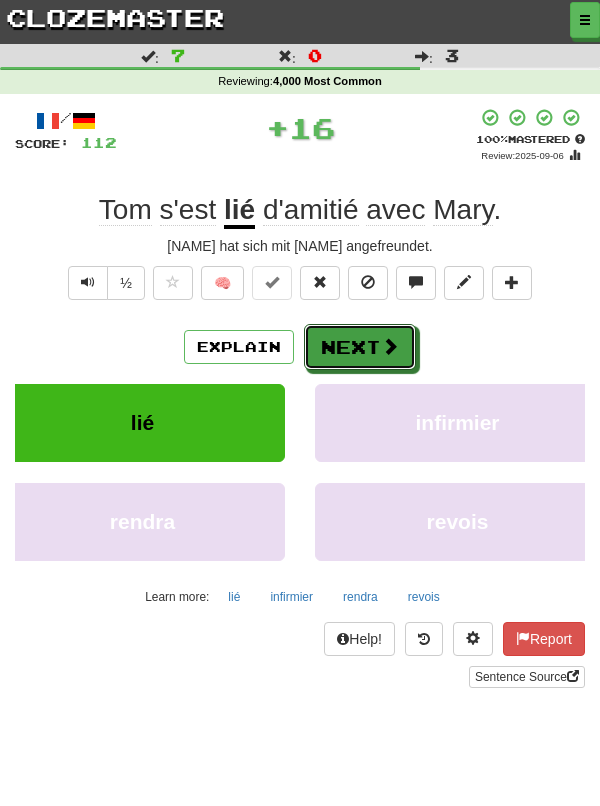 click on "Next" at bounding box center (360, 347) 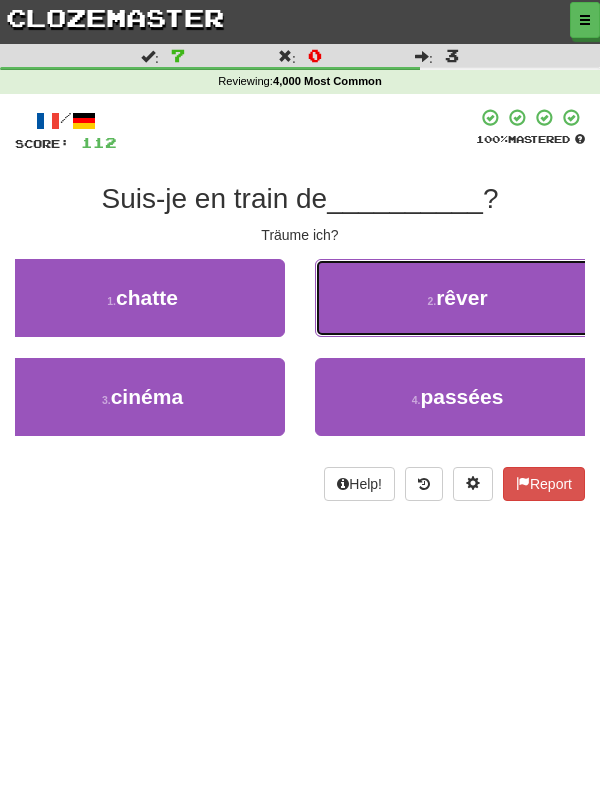 click on "rêver" at bounding box center (461, 297) 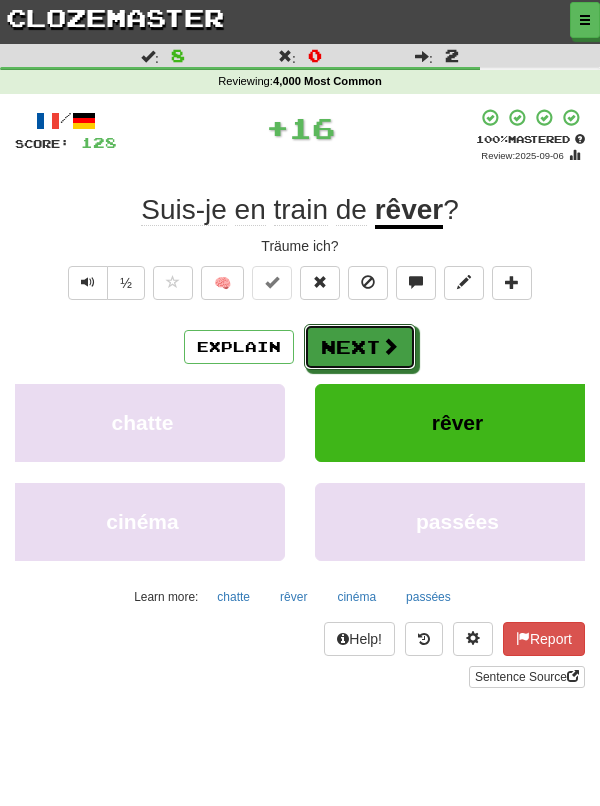 click on "Next" at bounding box center (360, 347) 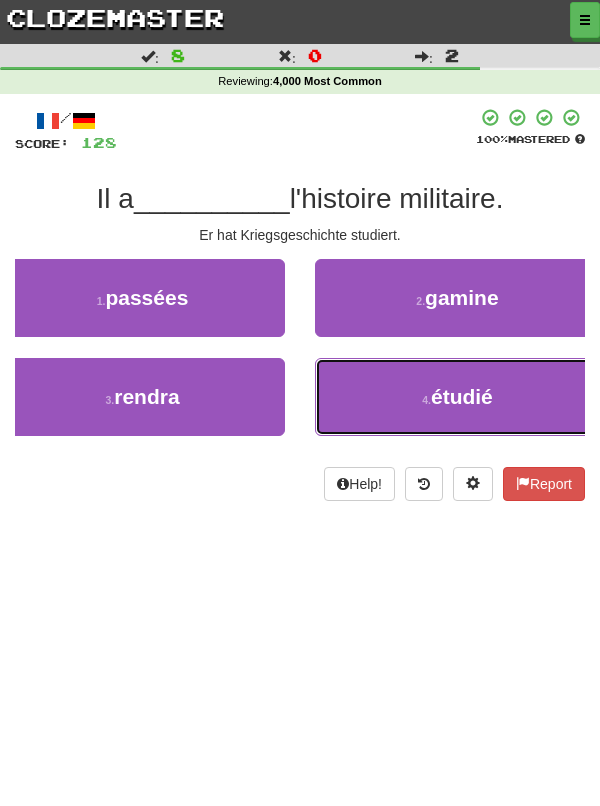 click on "4 .  étudié" at bounding box center [457, 397] 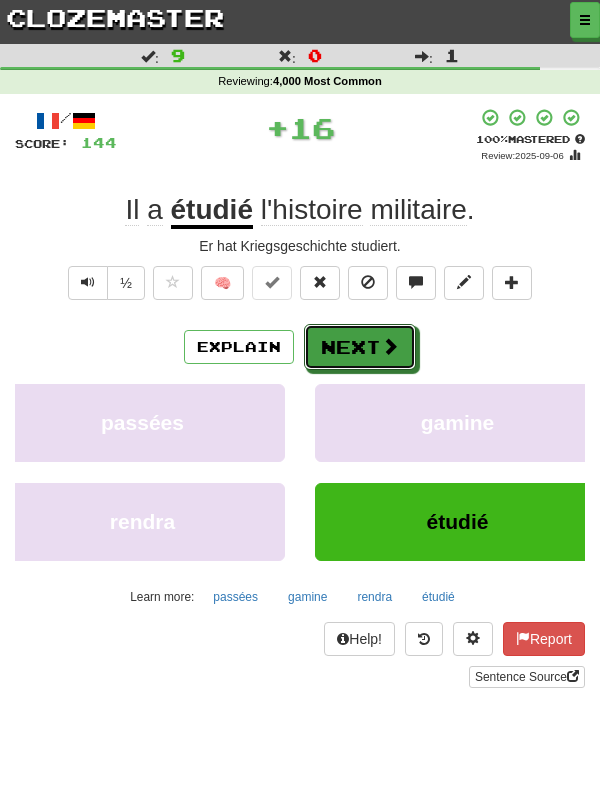 click on "Next" at bounding box center (360, 347) 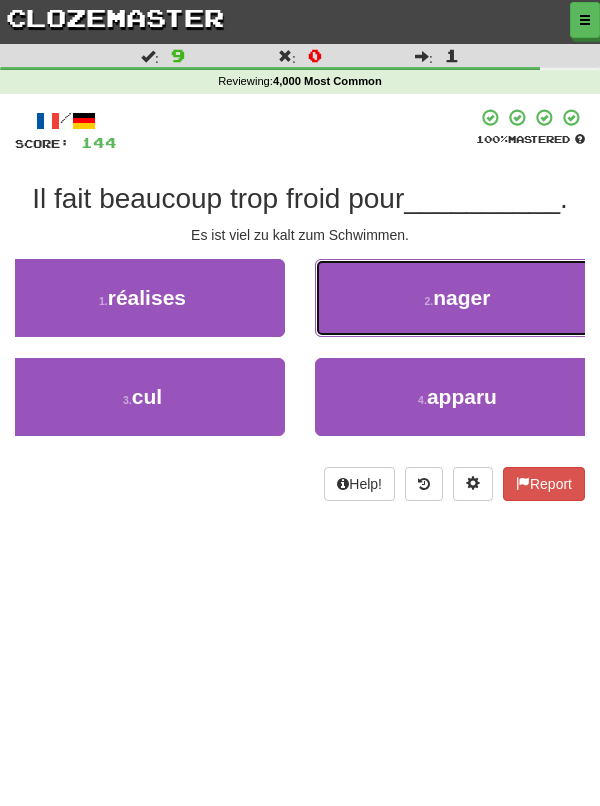 click on "2 .  nager" at bounding box center (457, 298) 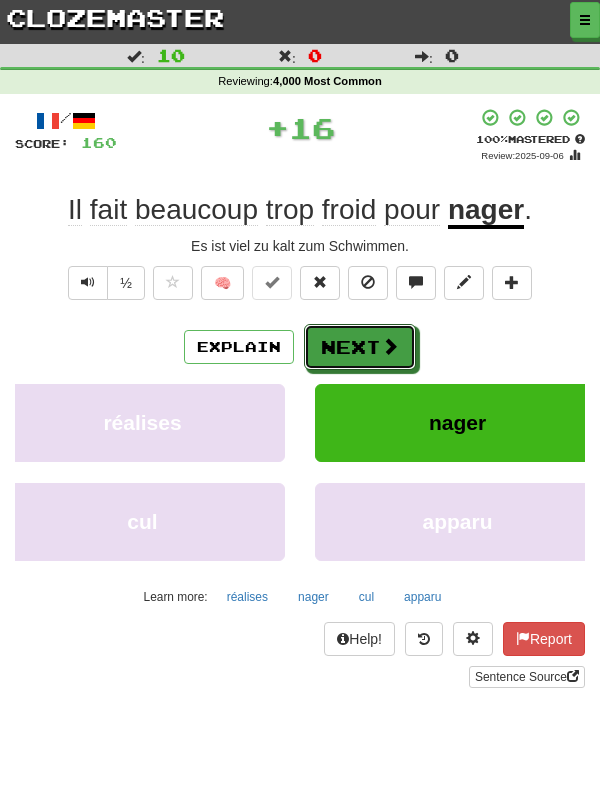 click on "Next" at bounding box center (360, 347) 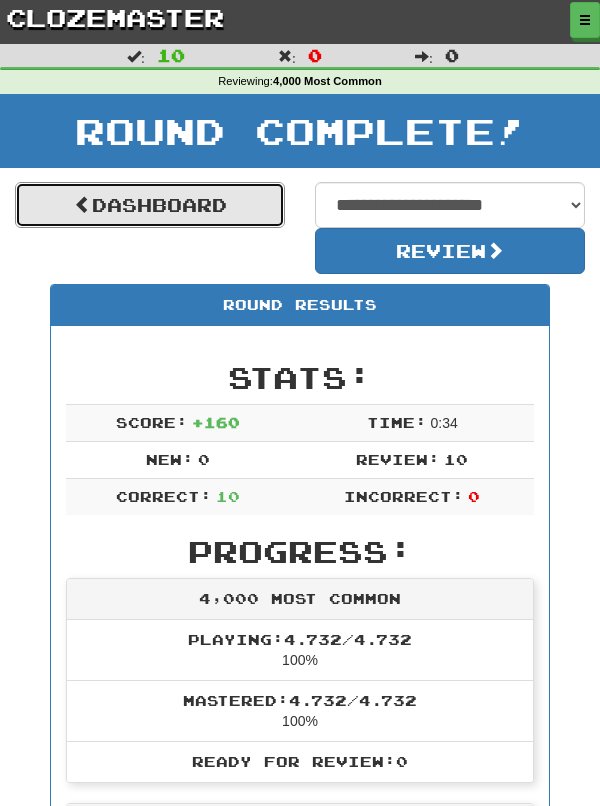 click on "Dashboard" at bounding box center (150, 205) 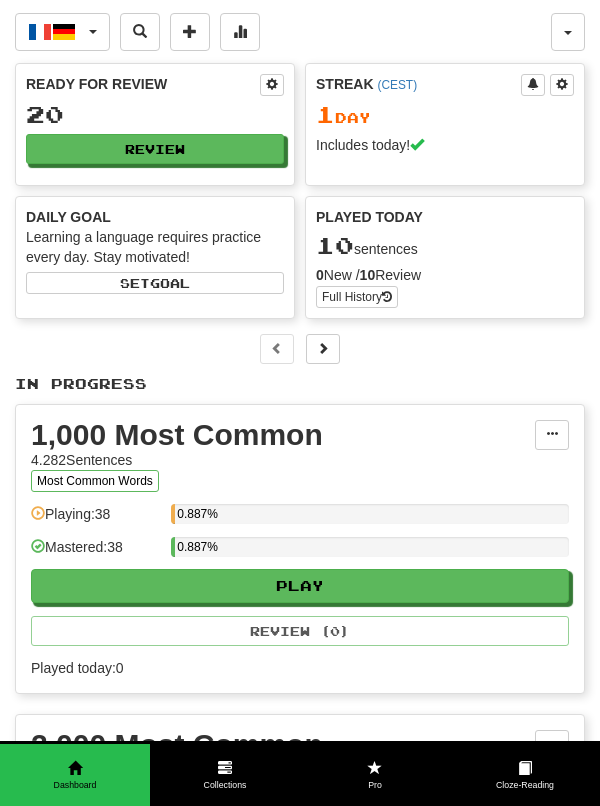 scroll, scrollTop: 0, scrollLeft: 0, axis: both 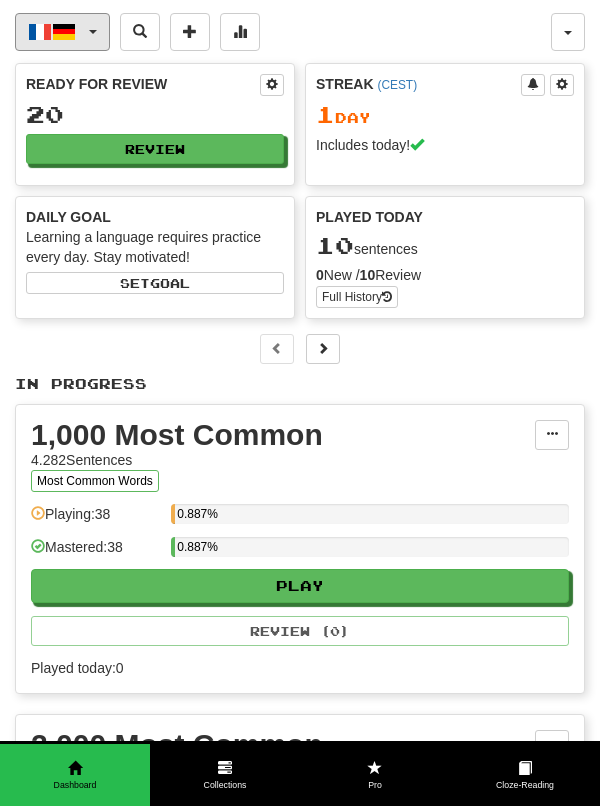 click on "Français  /  Deutsch" at bounding box center [62, 32] 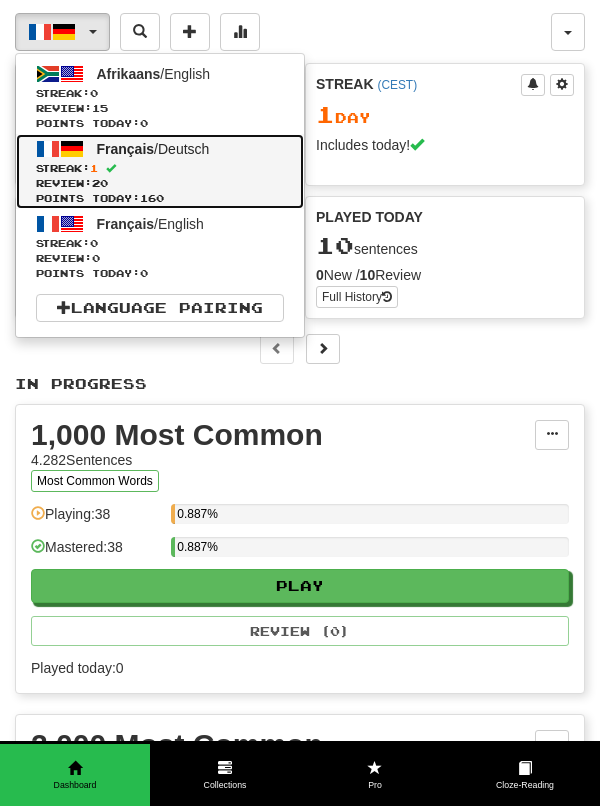 click on "Review:  20" at bounding box center (160, 183) 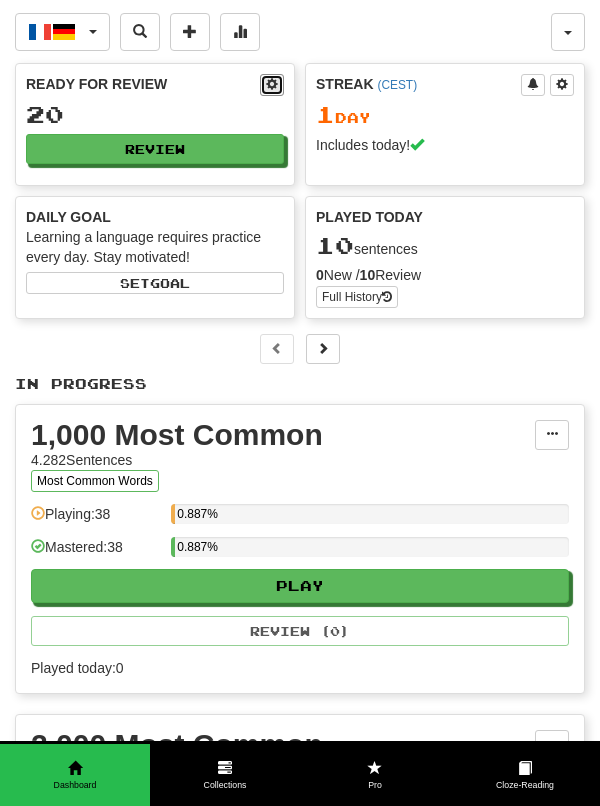click at bounding box center [272, 85] 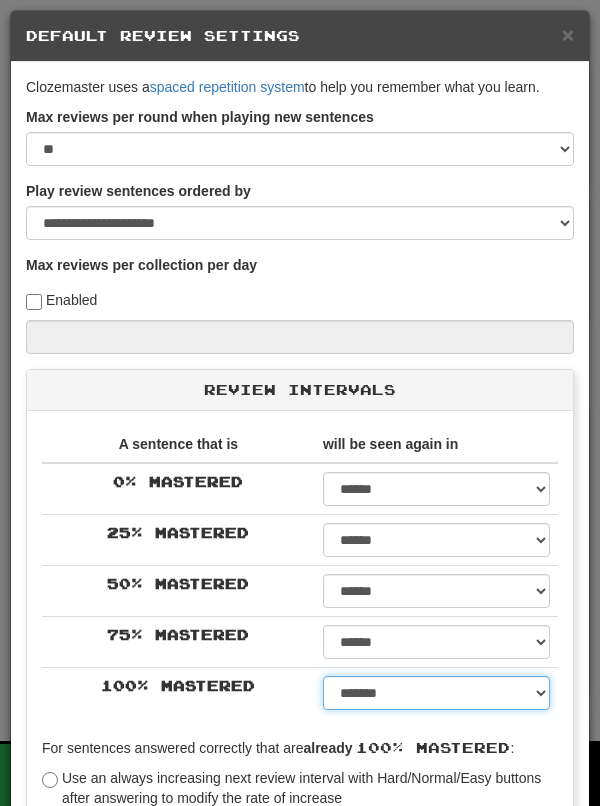 click on "****** ****** ****** ****** ****** ****** ****** ****** ****** ******* ******* ******* ******* ******* ******* ******* ******* ******* ******* ******* ******* ******* ******* ******* ******* ******* ******* ******* ******* ******* ******* ******* ******* ******* ******* ******* ******* ******* ******* ******* ******* ******* ******** ******** ******** ******** ******** ******** ******** ******** ******** *****" at bounding box center [436, 693] 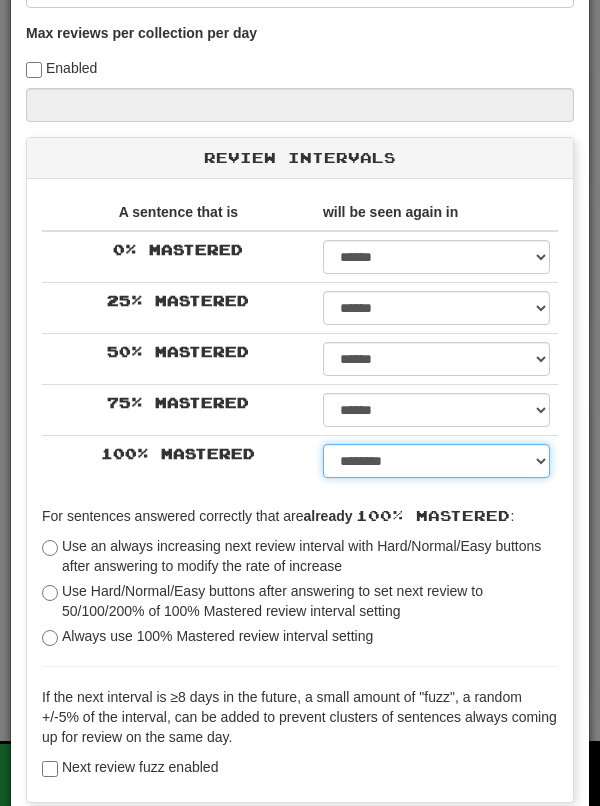 scroll, scrollTop: 232, scrollLeft: 0, axis: vertical 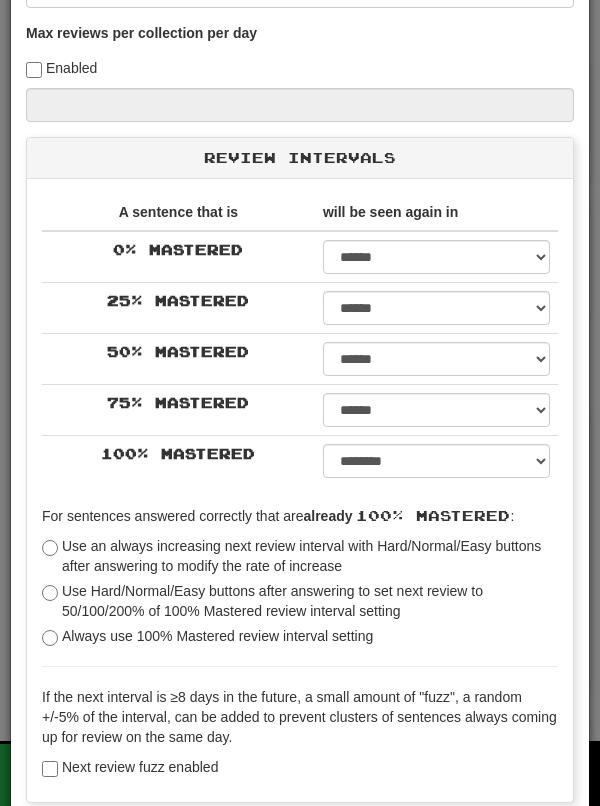 click on "Save" at bounding box center (300, 840) 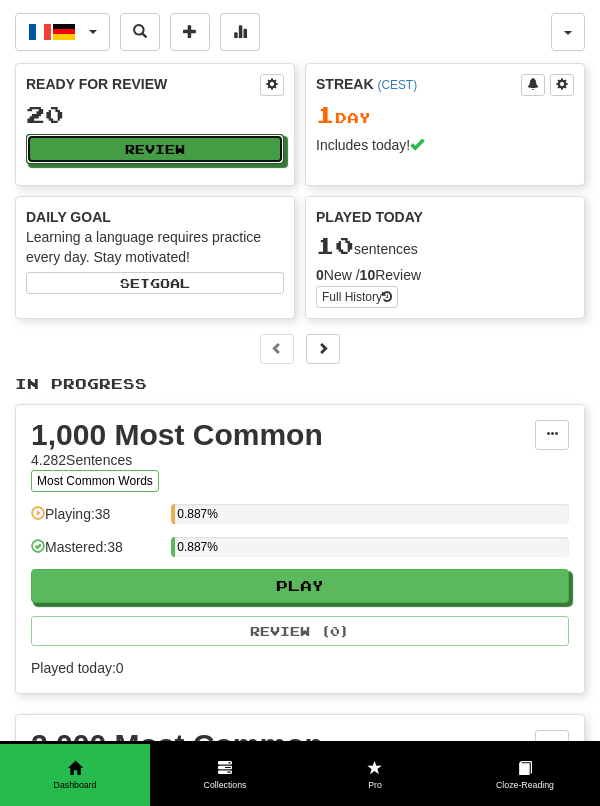 click on "Review" at bounding box center (155, 149) 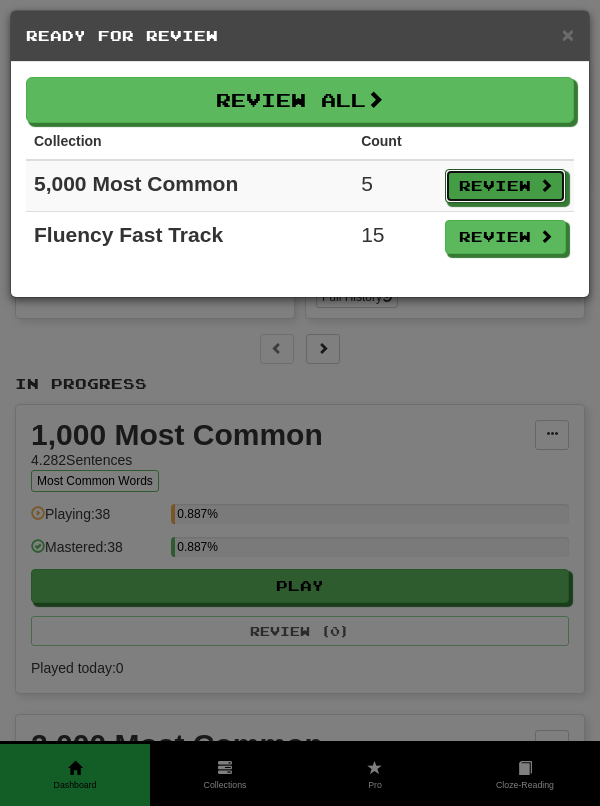 click on "Review" at bounding box center [505, 186] 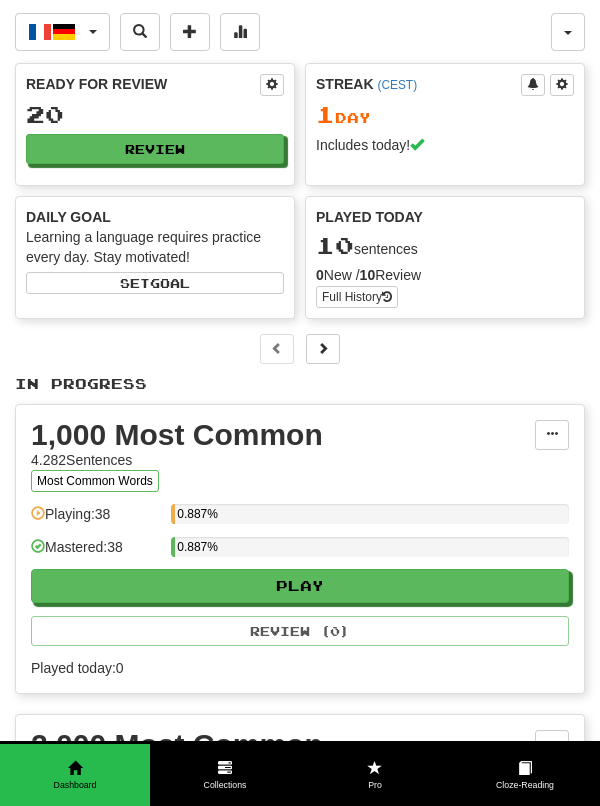 select on "**" 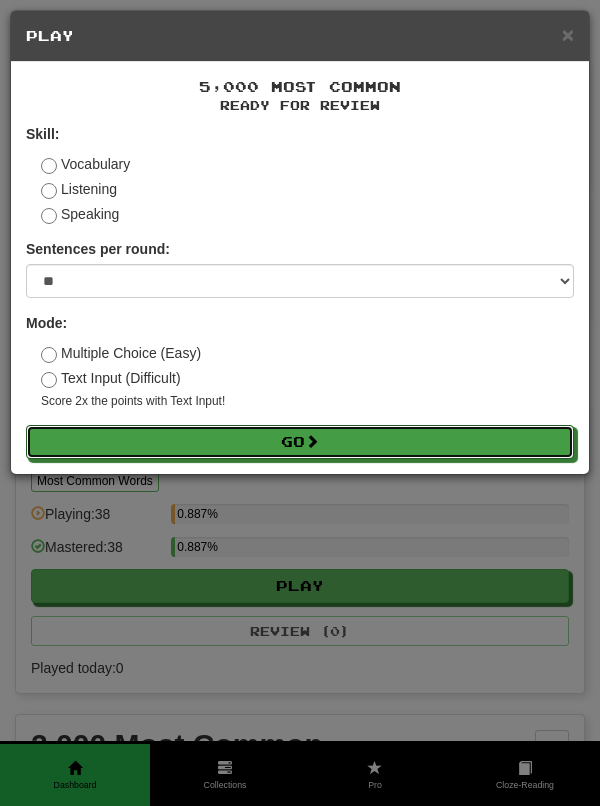 click on "Go" at bounding box center (300, 442) 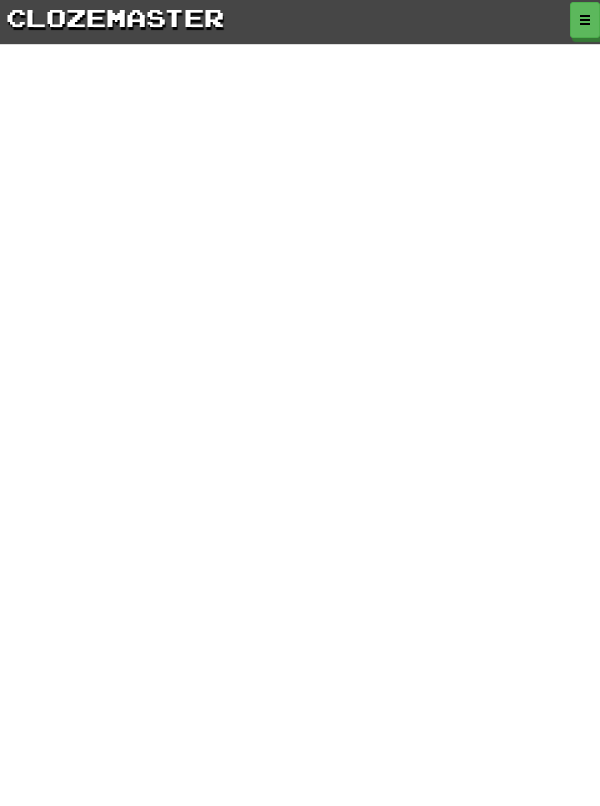 scroll, scrollTop: 0, scrollLeft: 0, axis: both 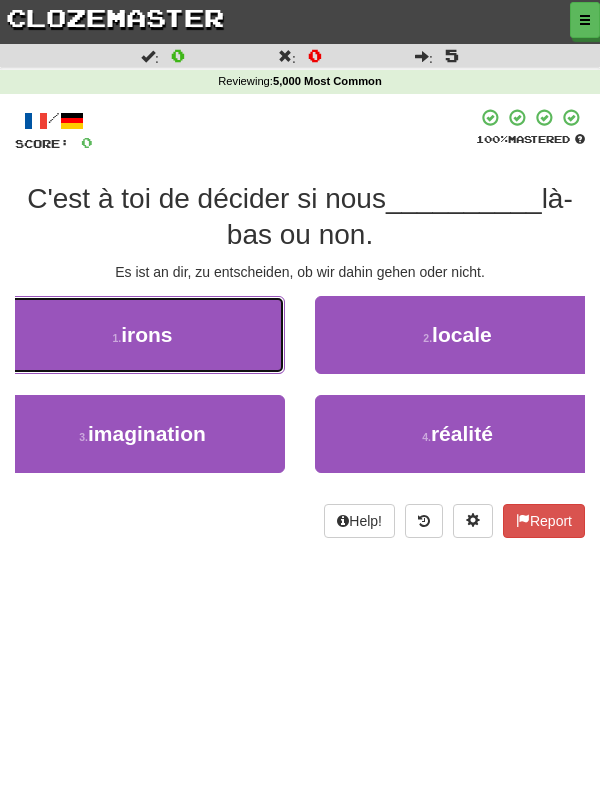 click on "1 .  irons" at bounding box center [142, 335] 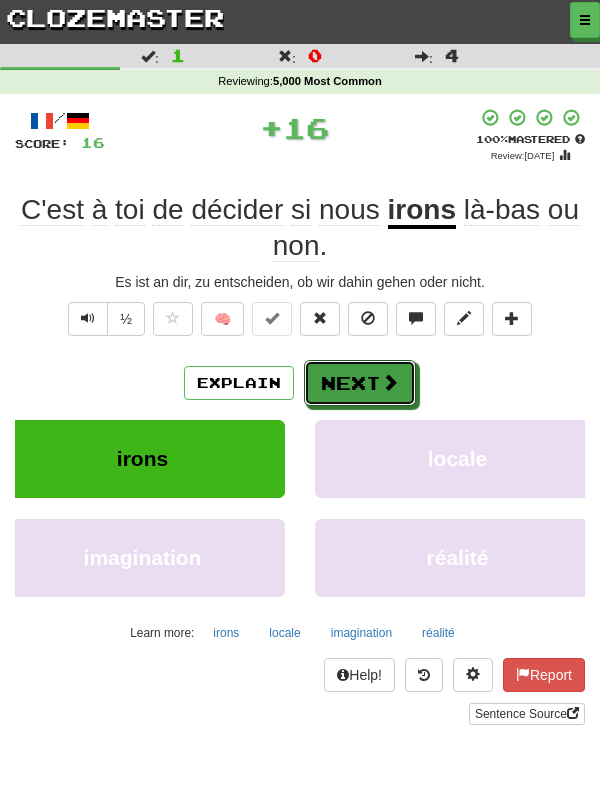 click on "Next" at bounding box center (360, 383) 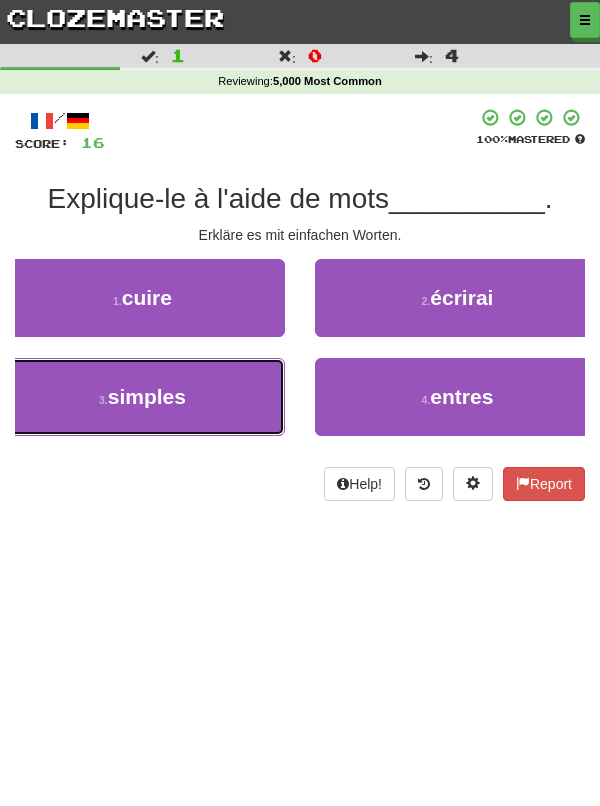 click on "3 .  simples" at bounding box center (142, 397) 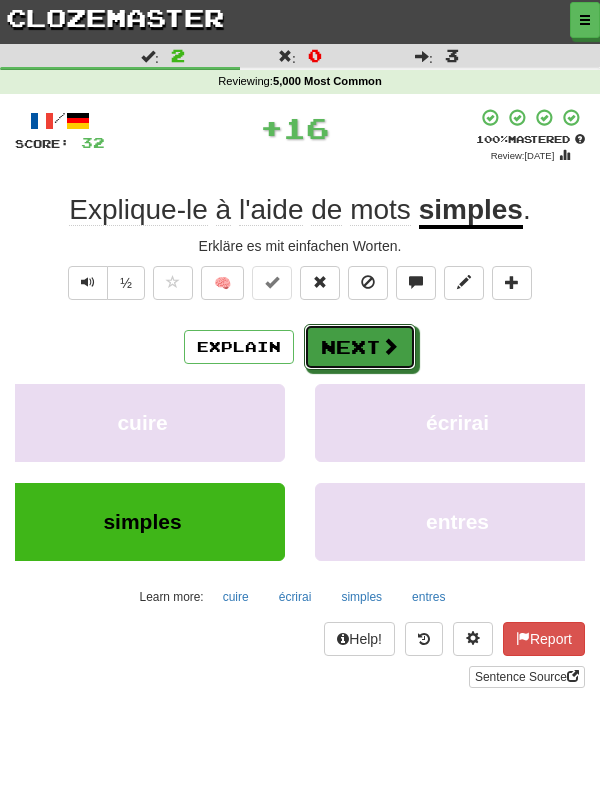 click on "Next" at bounding box center [360, 347] 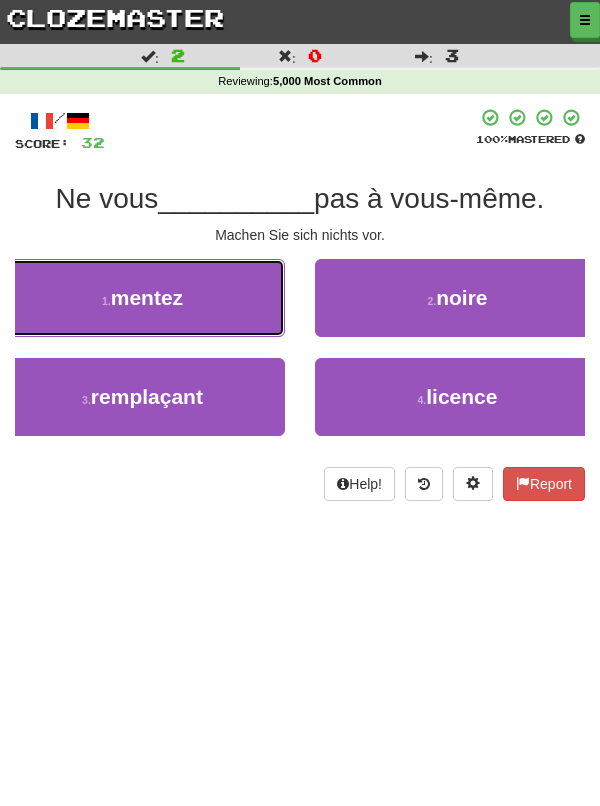 click on "1 .  mentez" at bounding box center [142, 298] 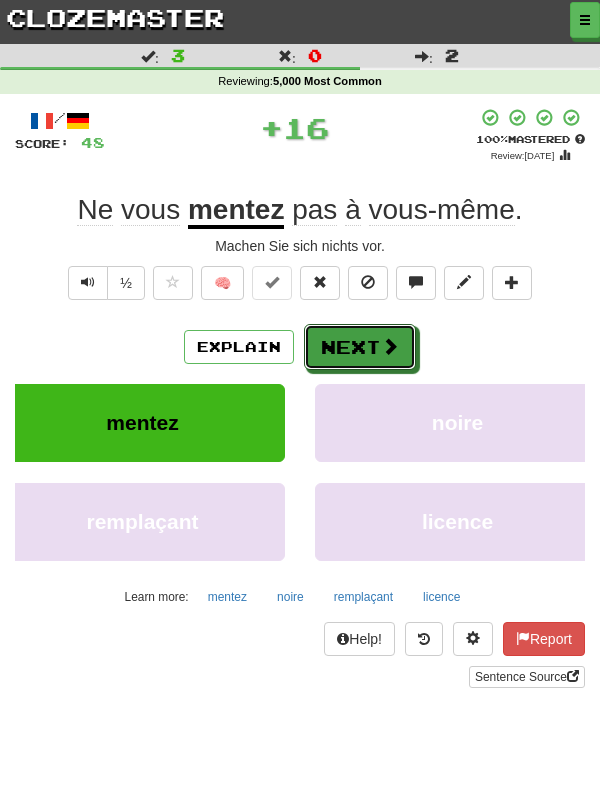 click on "Next" at bounding box center (360, 347) 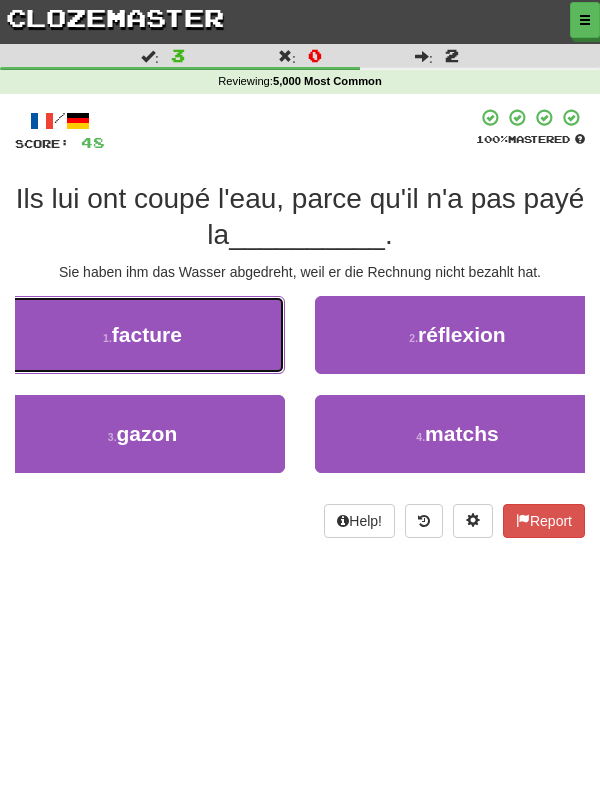 click on "1 .  facture" at bounding box center [142, 335] 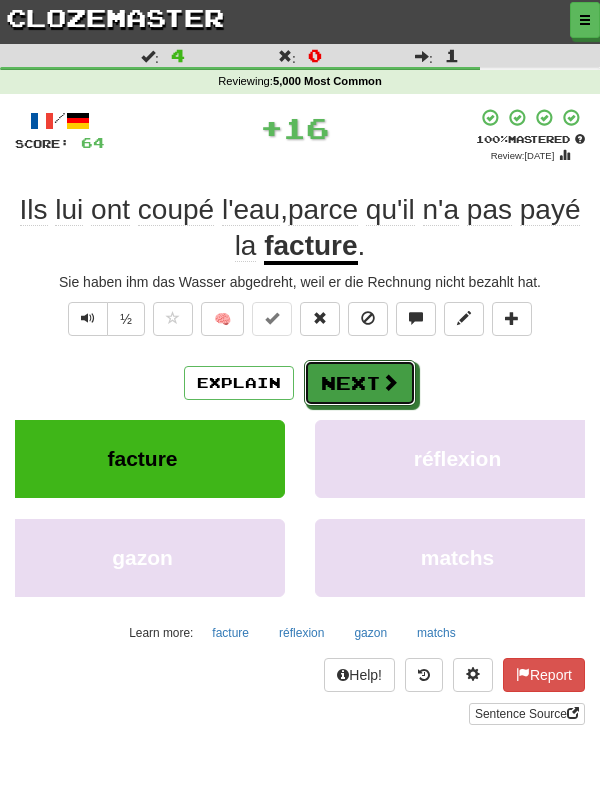 click at bounding box center [390, 382] 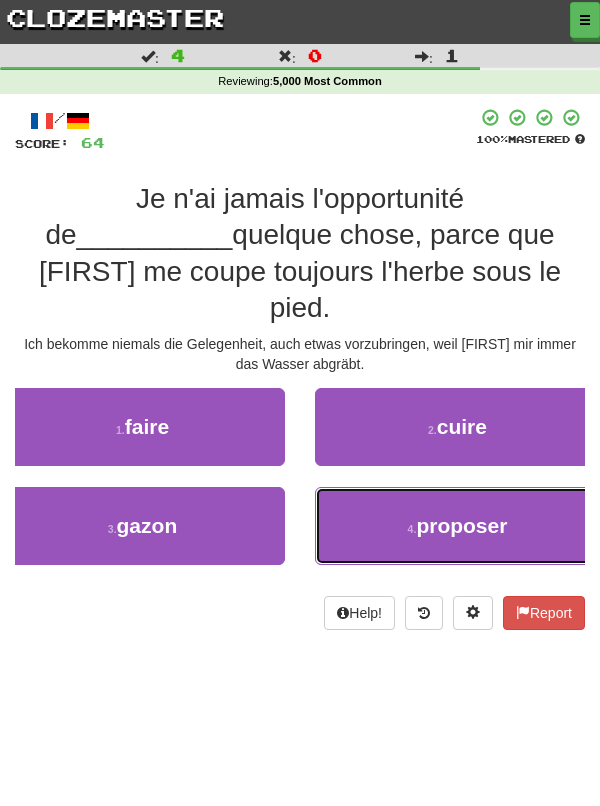 click on "4 .  proposer" at bounding box center [457, 526] 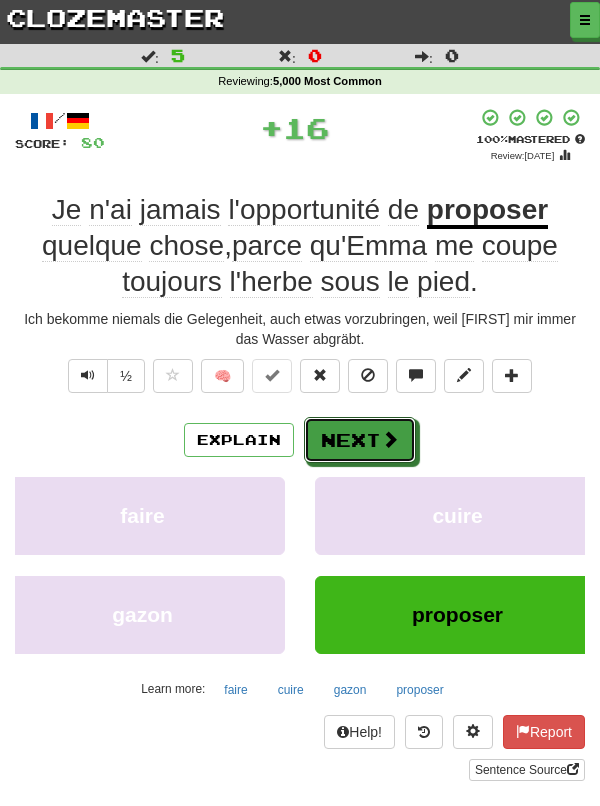 click on "Next" at bounding box center (360, 440) 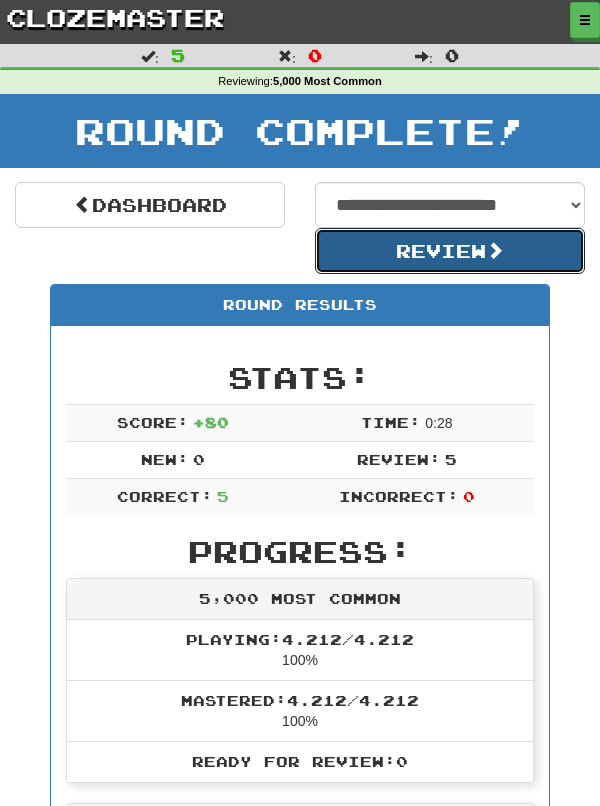 click on "Review" at bounding box center (450, 251) 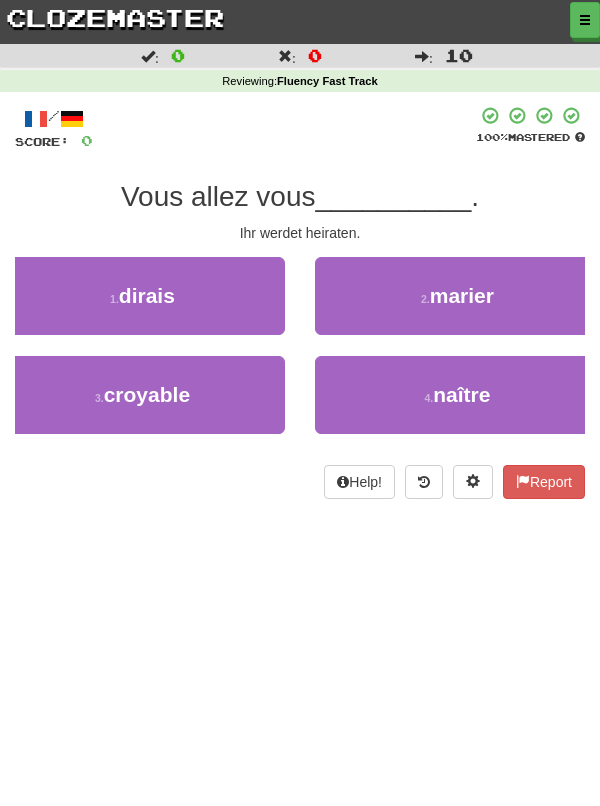 scroll, scrollTop: 0, scrollLeft: 0, axis: both 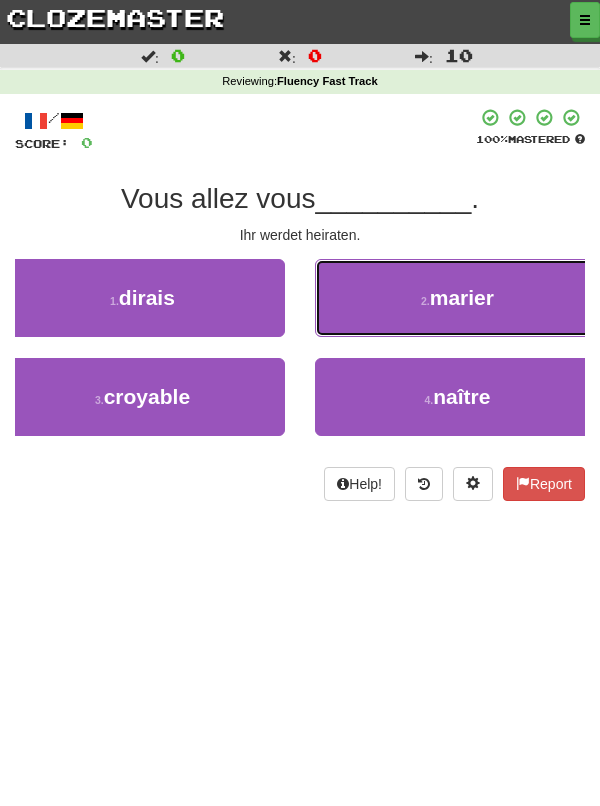click on "2 .  marier" at bounding box center [457, 298] 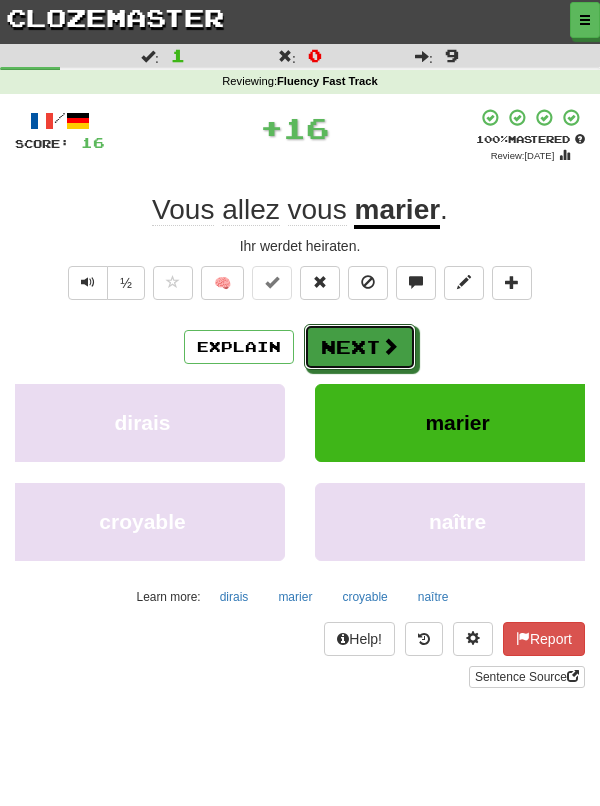click on "Next" at bounding box center (360, 347) 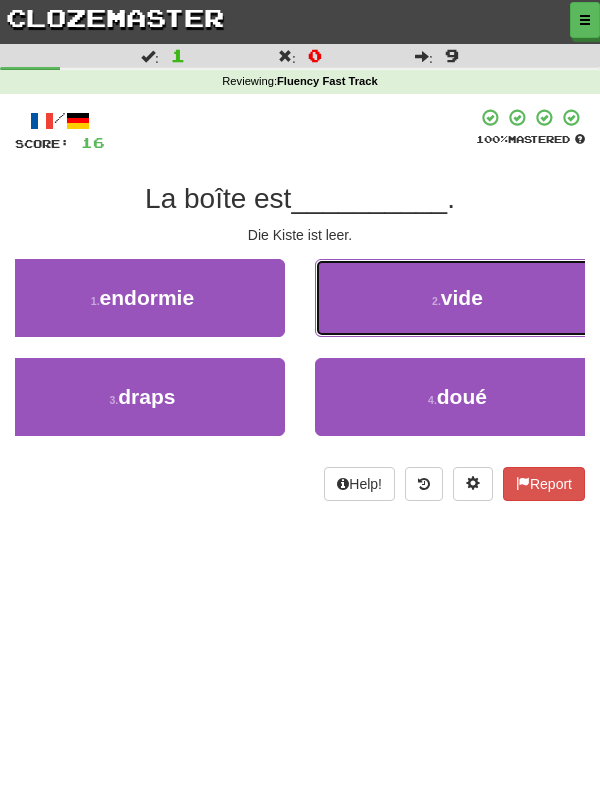 click on "2 .  vide" at bounding box center [457, 298] 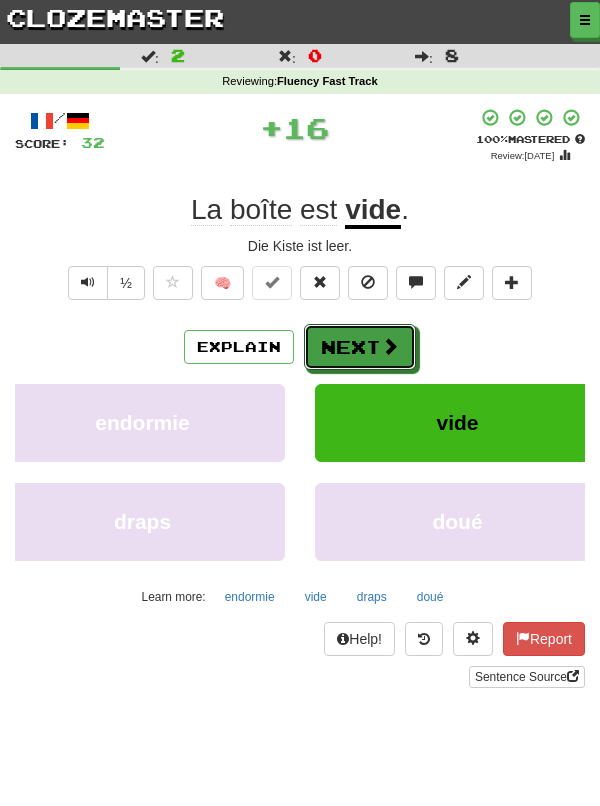click on "Next" at bounding box center (360, 347) 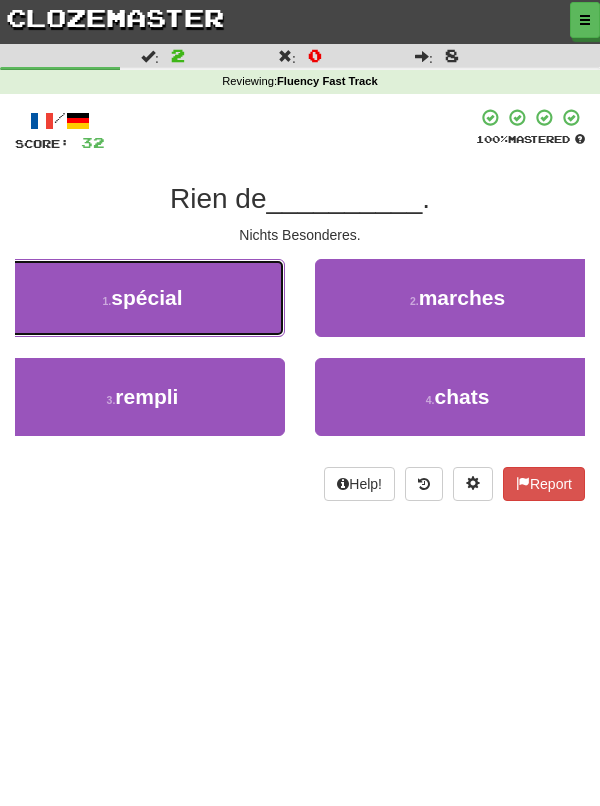 click on "1 .  spécial" at bounding box center (142, 298) 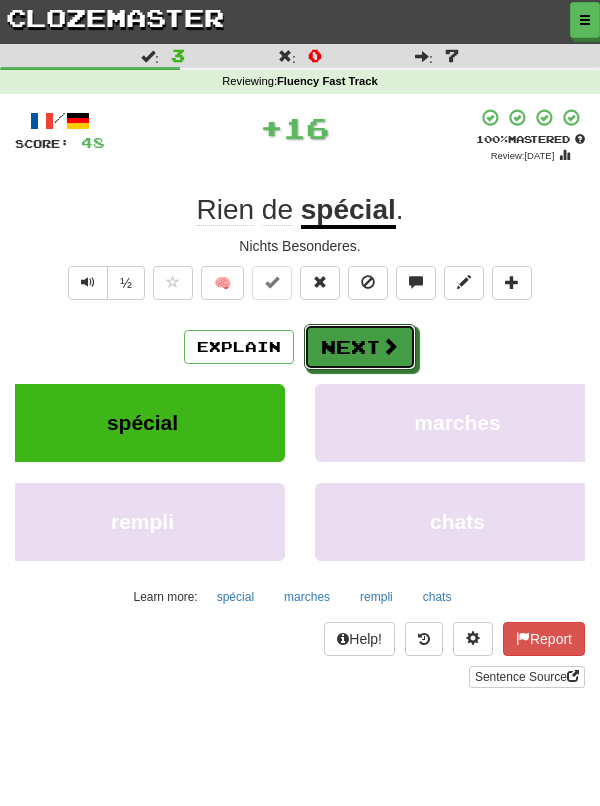 click on "Next" at bounding box center [360, 347] 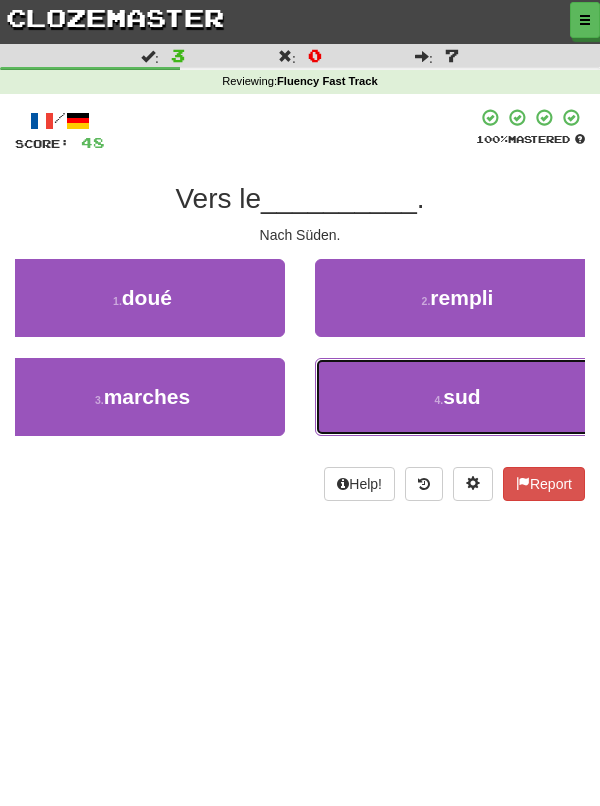 click on "4 .  sud" at bounding box center [457, 397] 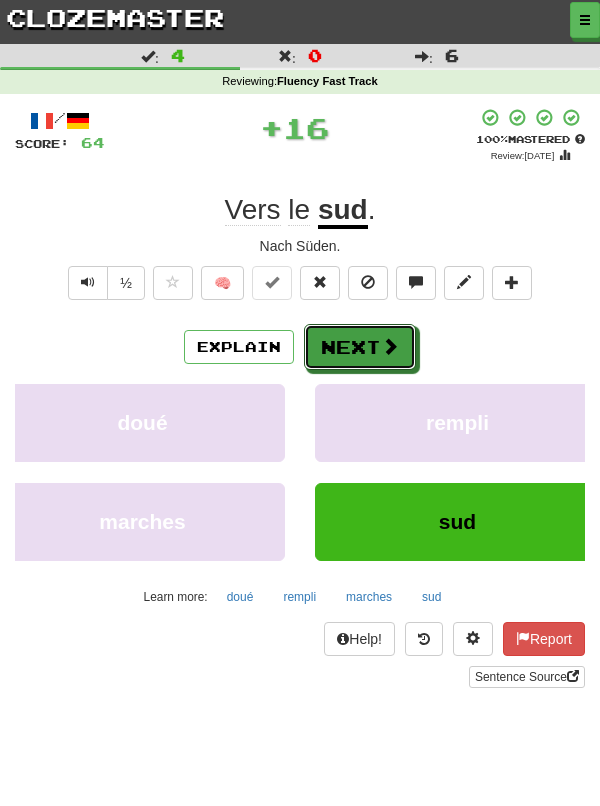 click on "Next" at bounding box center (360, 347) 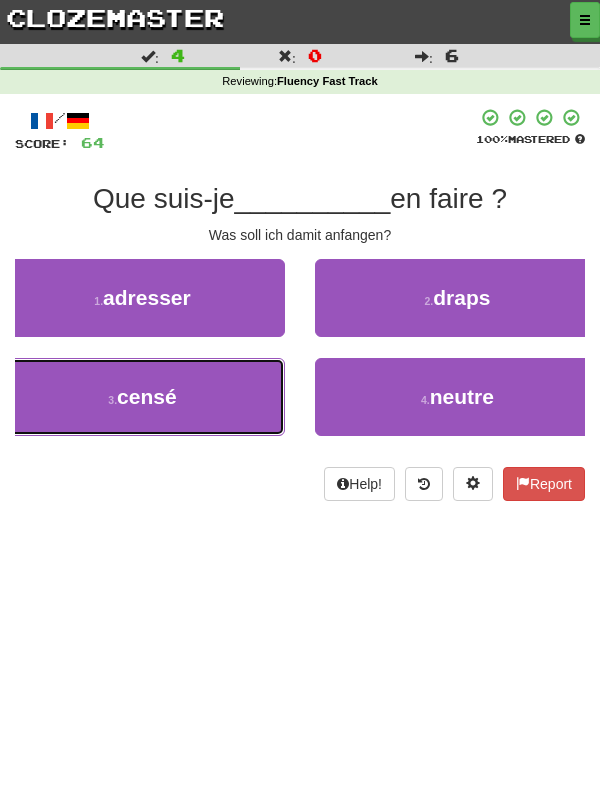 click on "3 .  censé" at bounding box center (142, 397) 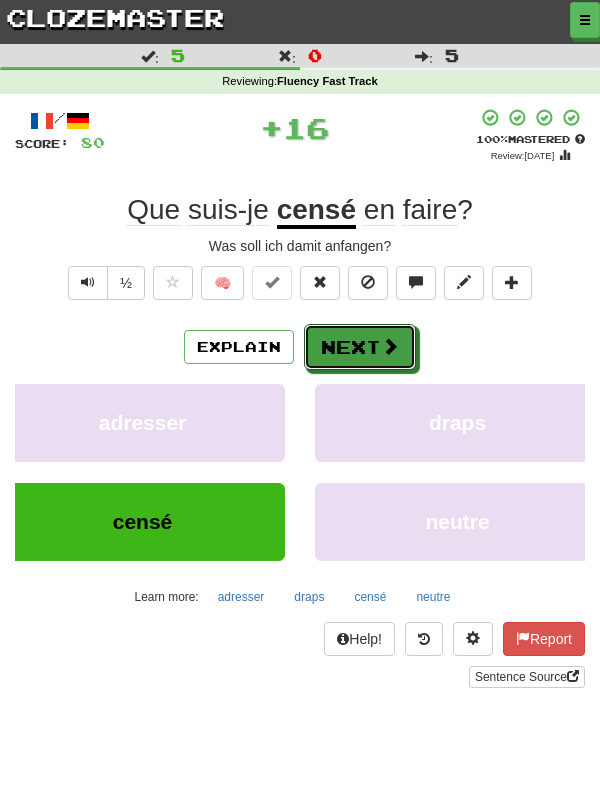 click on "Next" at bounding box center [360, 347] 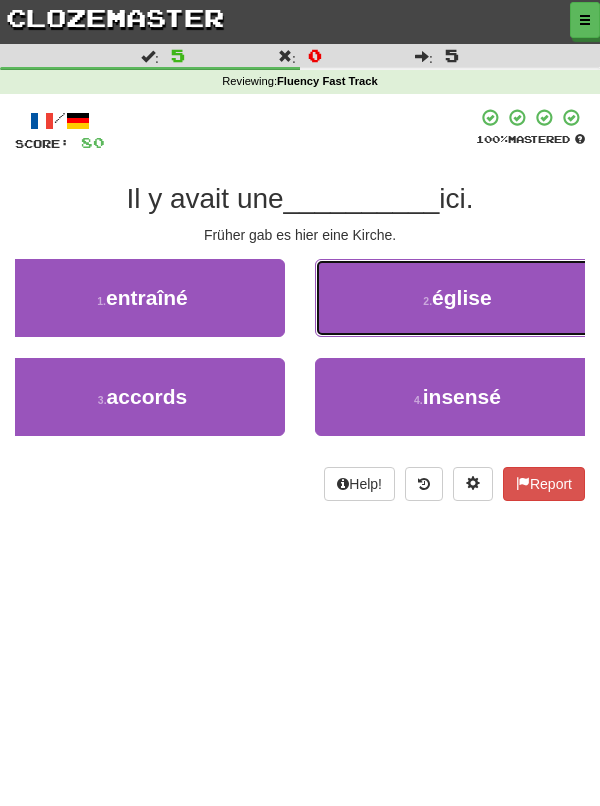 click on "2 .  église" at bounding box center [457, 298] 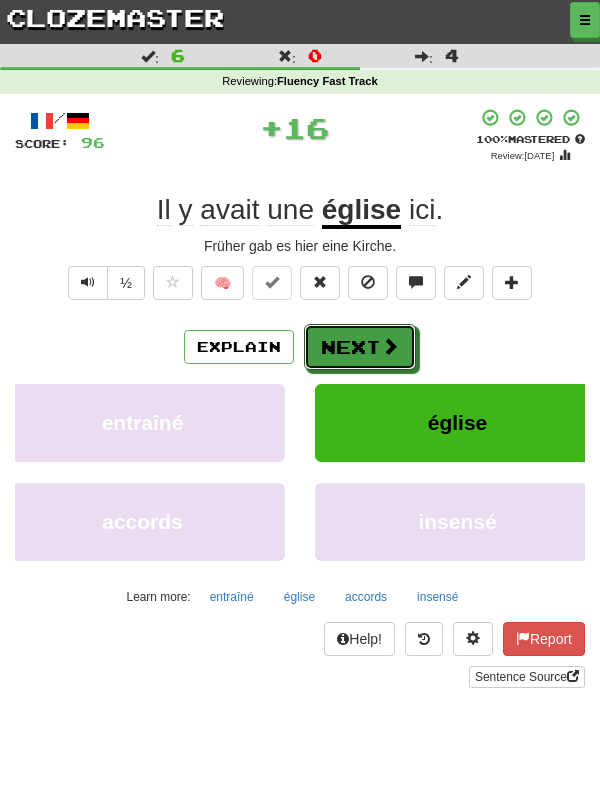 click on "Next" at bounding box center (360, 347) 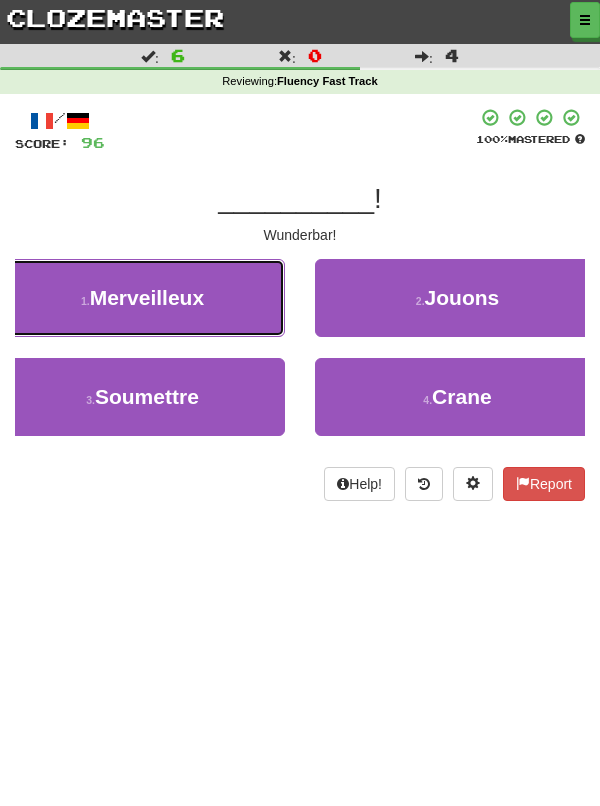 click on "1 .  Merveilleux" at bounding box center [142, 298] 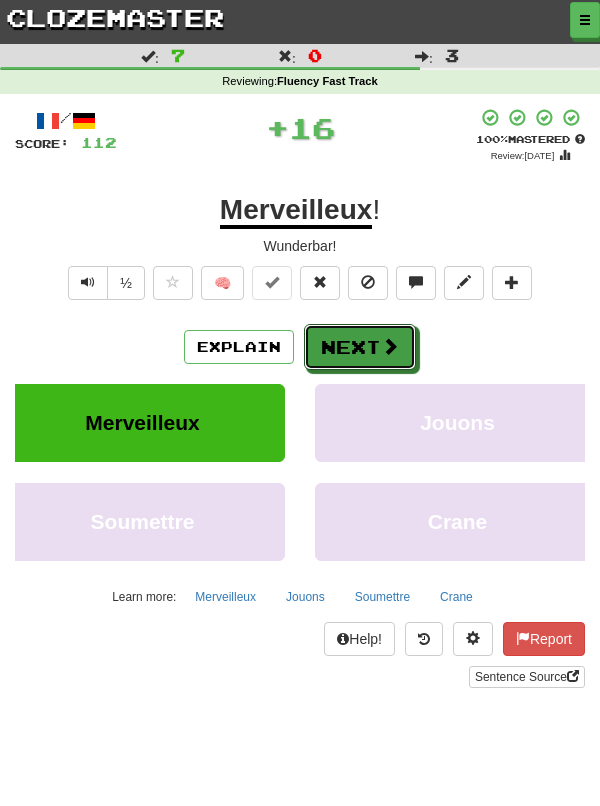 click on "Next" at bounding box center [360, 347] 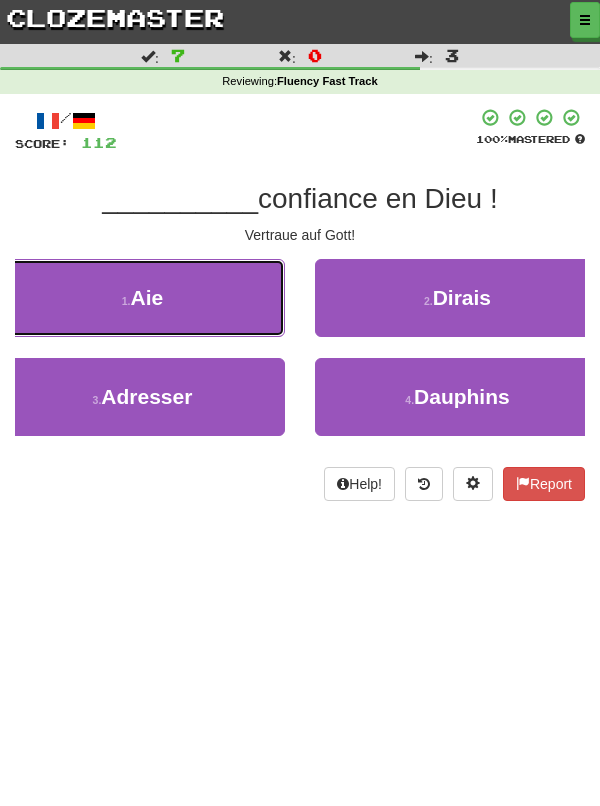 click on "1 .  Aie" at bounding box center [142, 298] 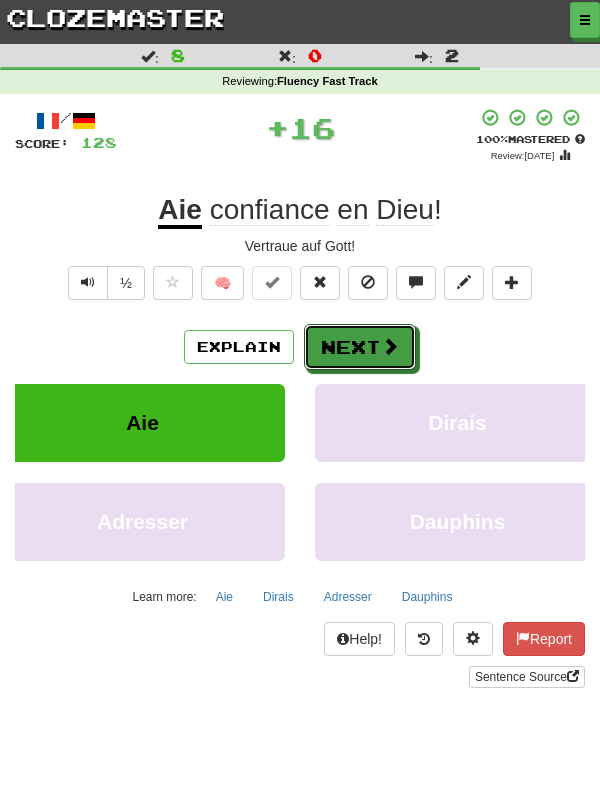 click on "Next" at bounding box center [360, 347] 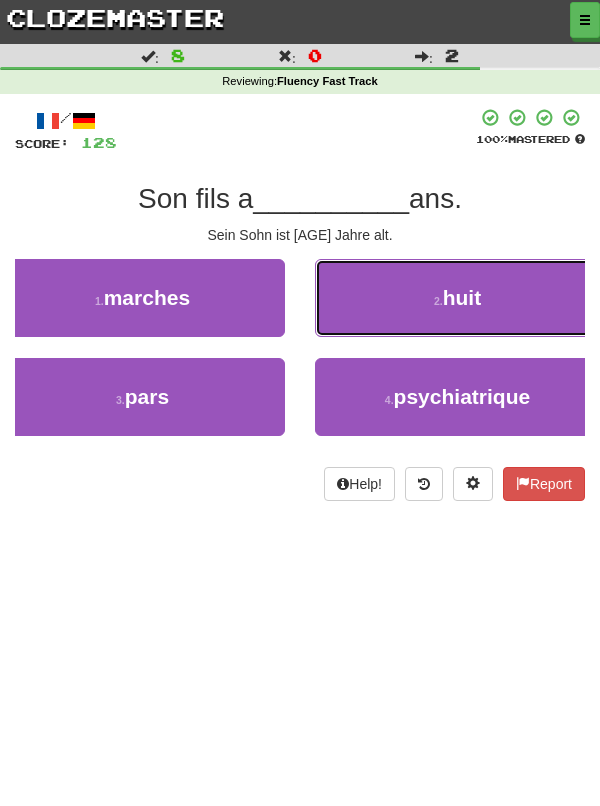 click on "2 .  huit" at bounding box center [457, 298] 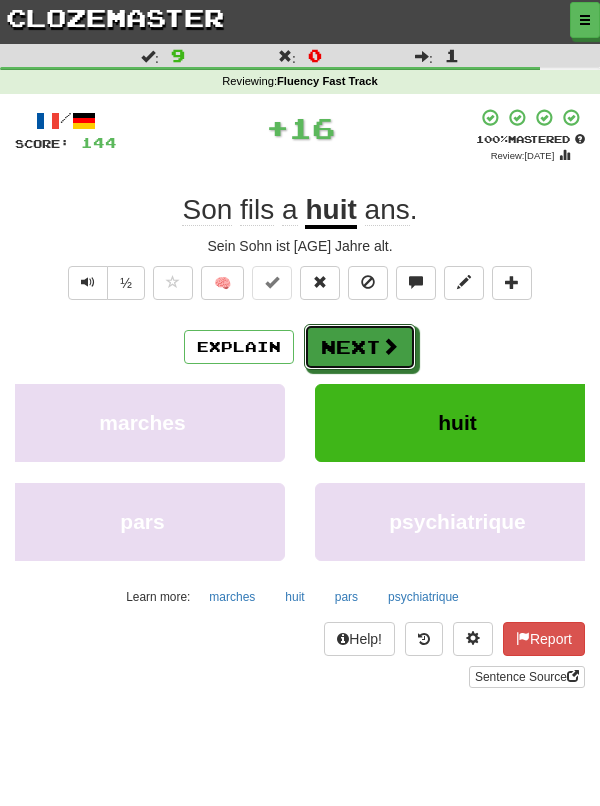 click on "Next" at bounding box center (360, 347) 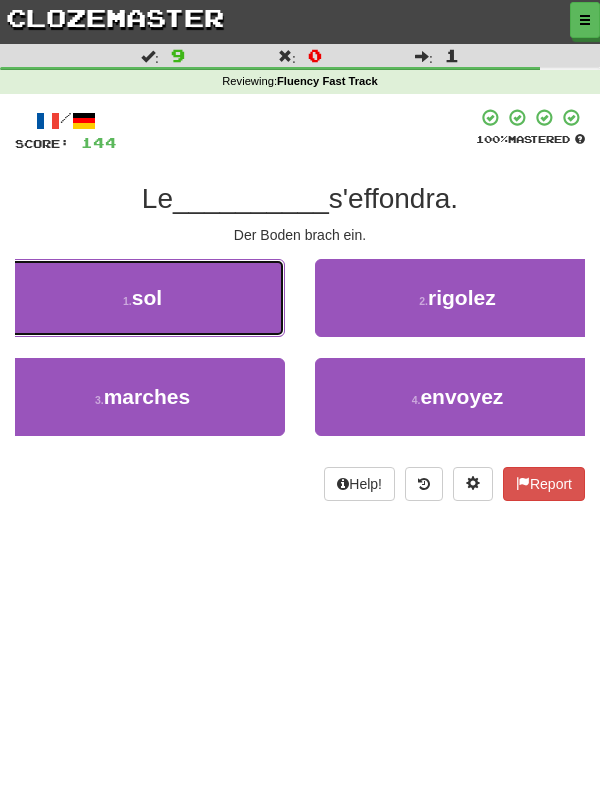 click on "1 .  sol" at bounding box center (142, 298) 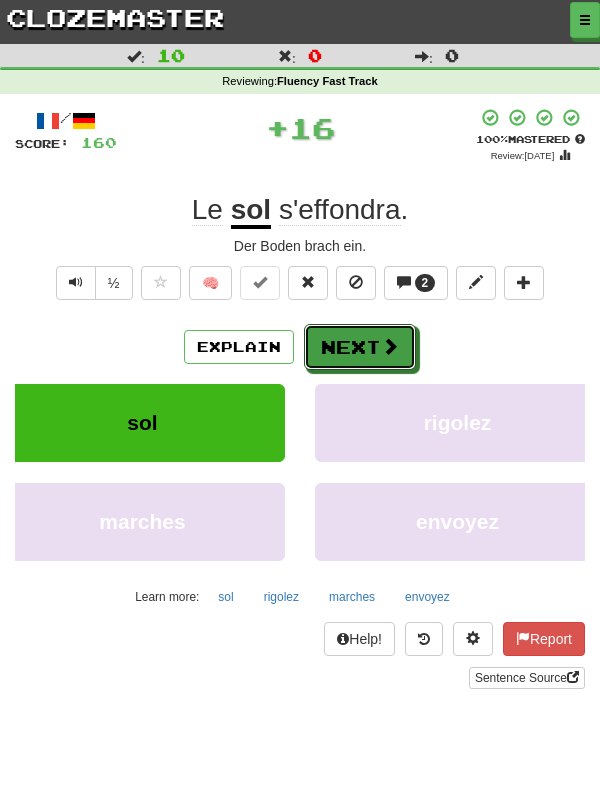 click at bounding box center (390, 346) 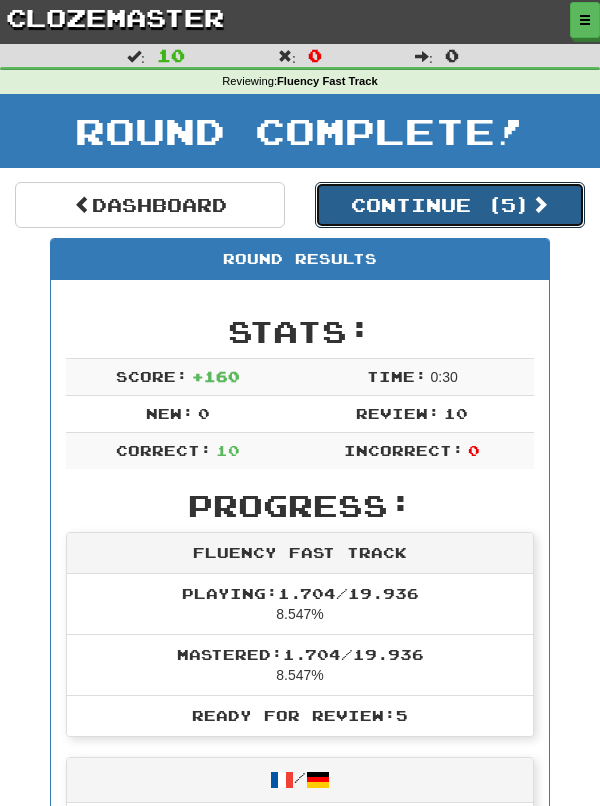 click on "Continue ( 5 )" at bounding box center (450, 205) 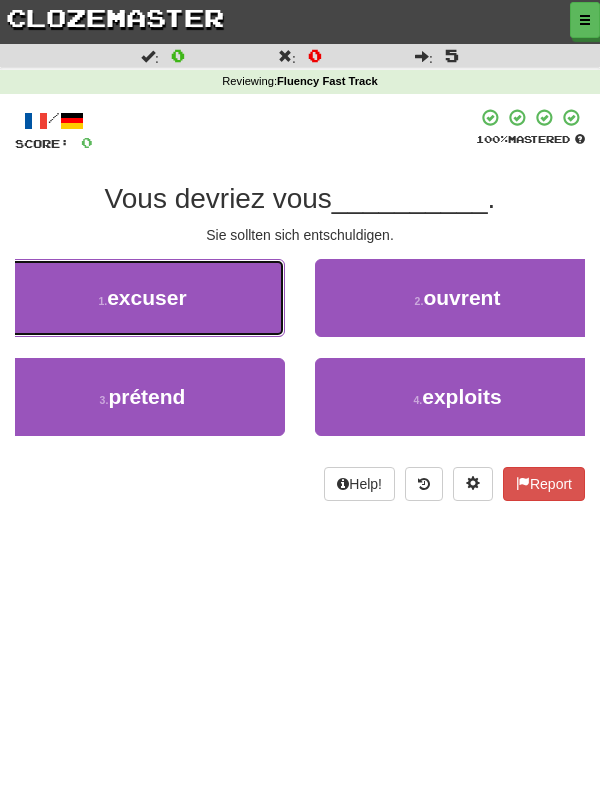 click on "1 .  excuser" at bounding box center [142, 298] 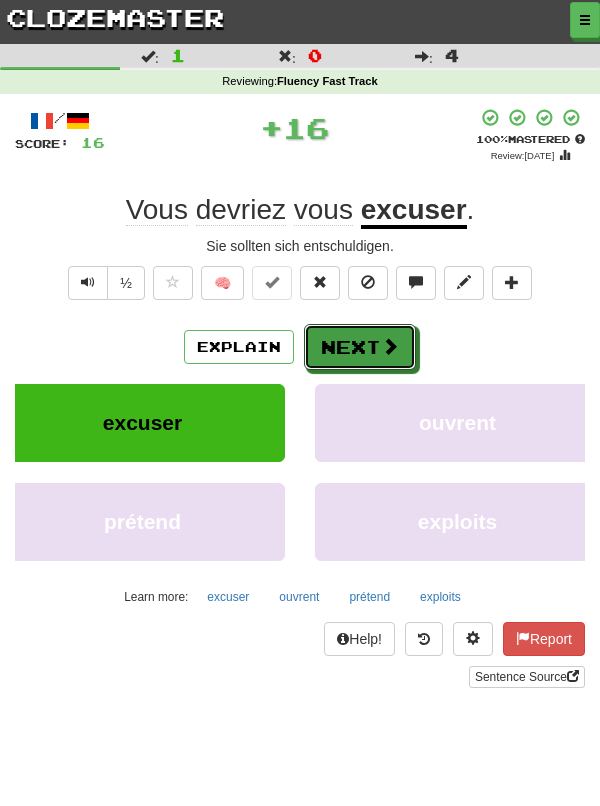 click on "Next" at bounding box center [360, 347] 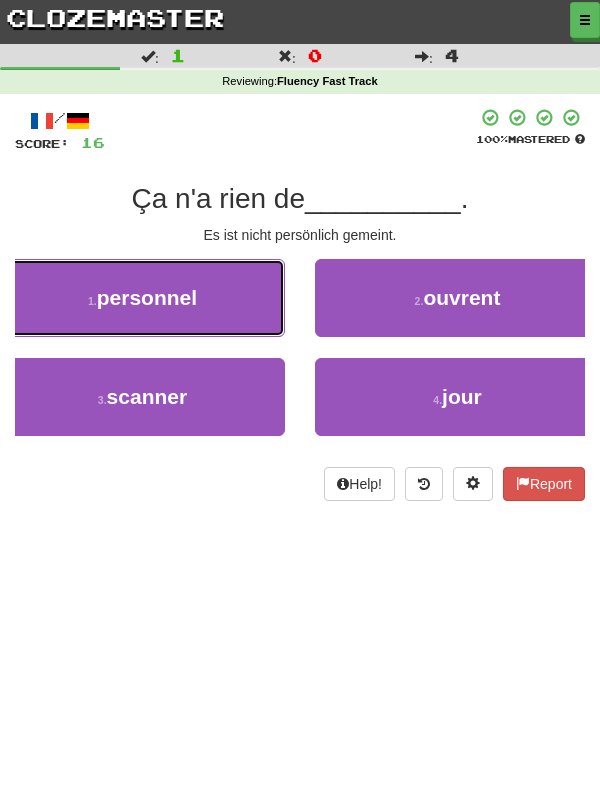 click on "1 .  personnel" at bounding box center [142, 298] 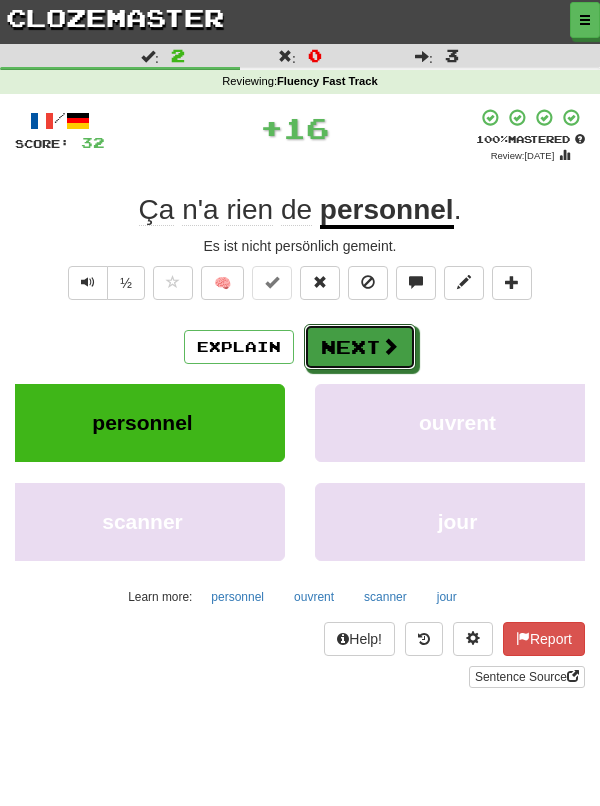 click on "Next" at bounding box center (360, 347) 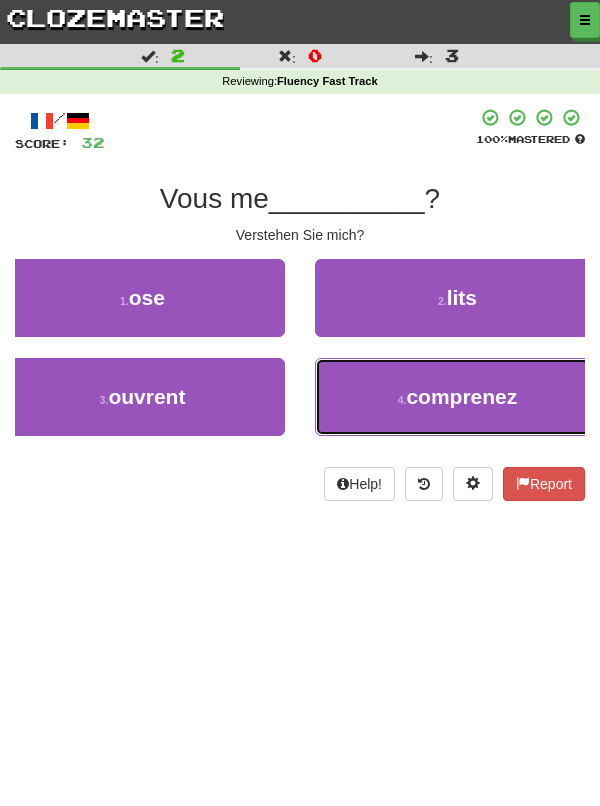 click on "comprenez" at bounding box center [461, 396] 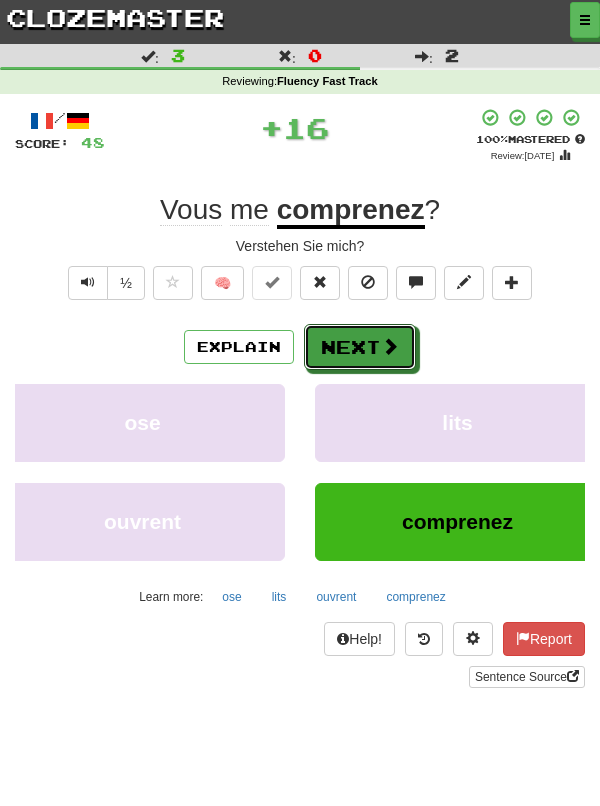 click on "Next" at bounding box center [360, 347] 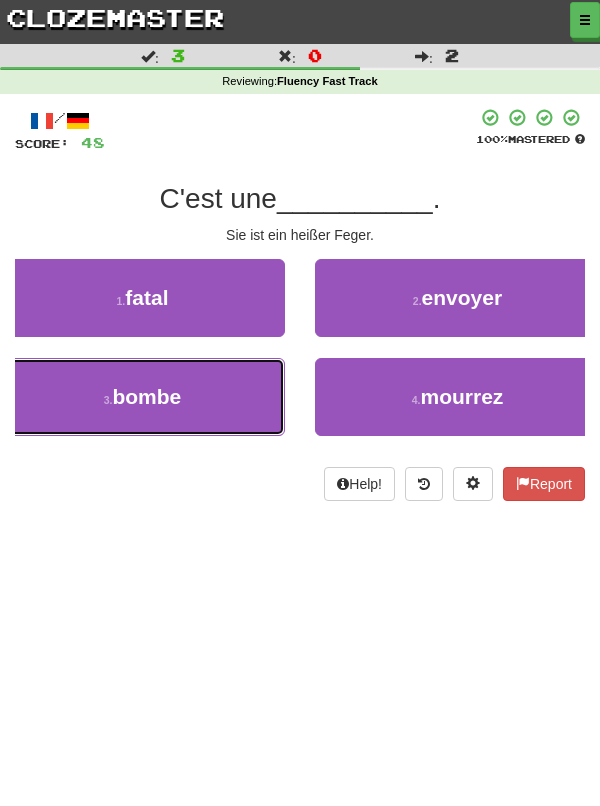 click on "3 .  bombe" at bounding box center (142, 397) 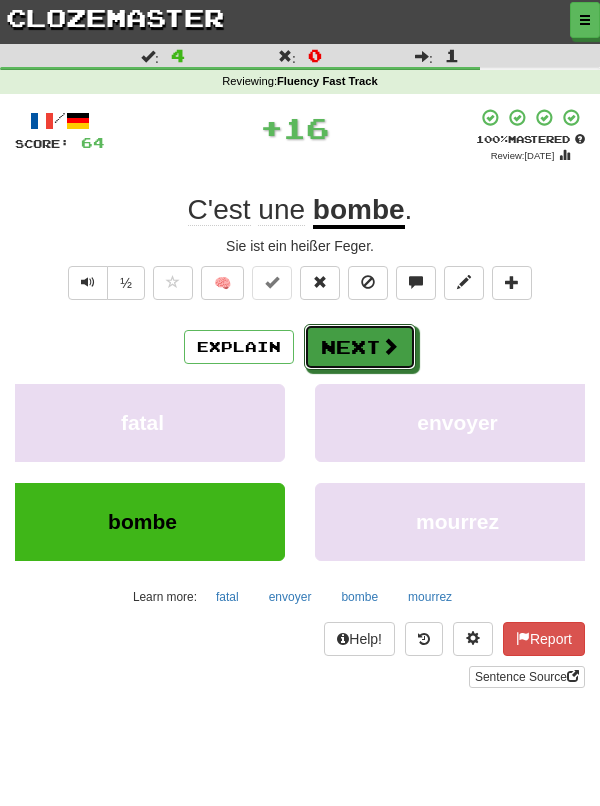 click at bounding box center (390, 346) 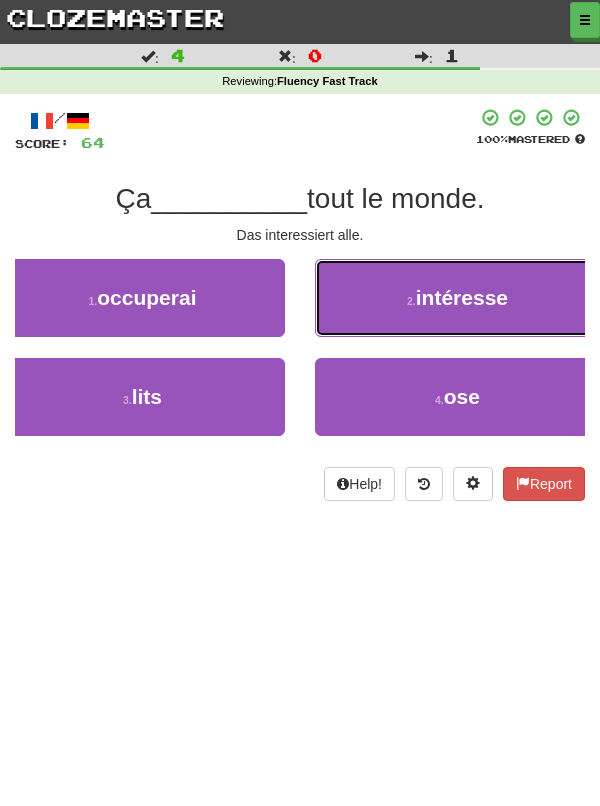 click on "intéresse" at bounding box center (462, 297) 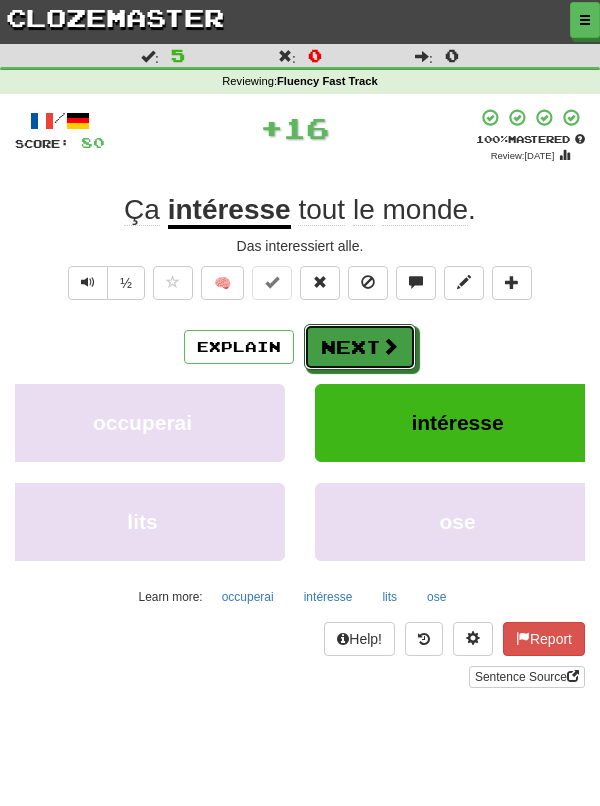 click on "Next" at bounding box center [360, 347] 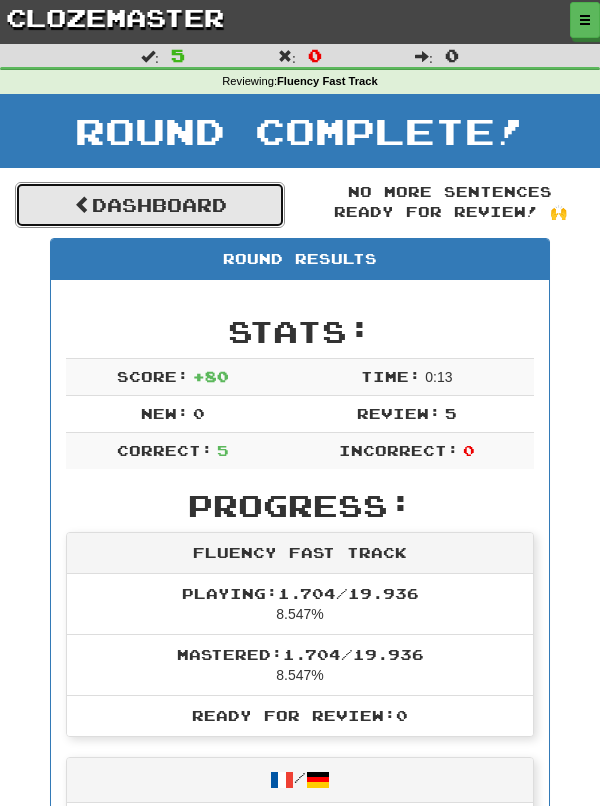 click on "Dashboard" at bounding box center [150, 205] 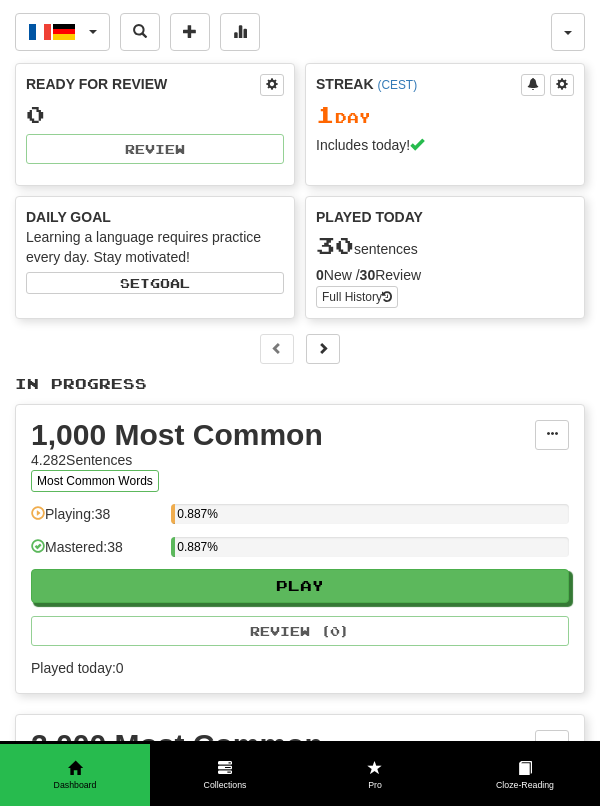 scroll, scrollTop: 0, scrollLeft: 0, axis: both 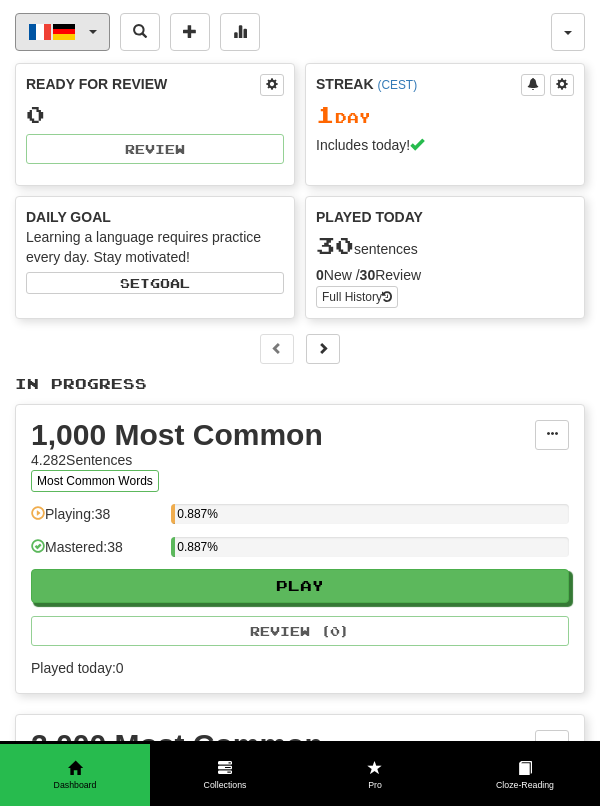 click on "Français  /  Deutsch" at bounding box center (62, 32) 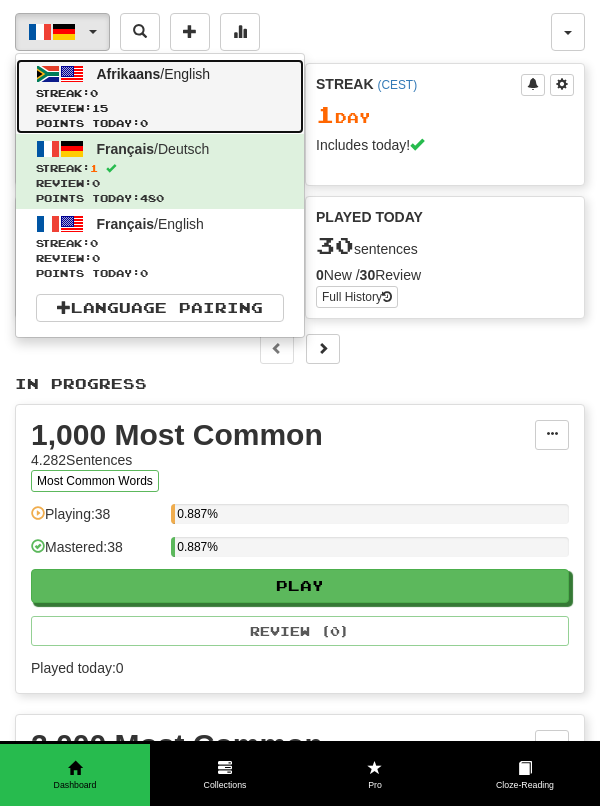 click on "Review:  15" at bounding box center (160, 108) 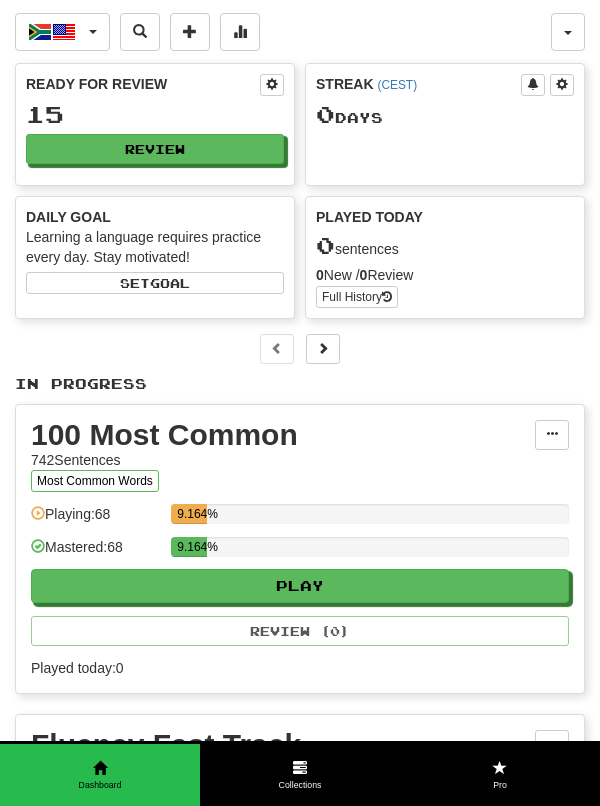 scroll, scrollTop: 0, scrollLeft: 0, axis: both 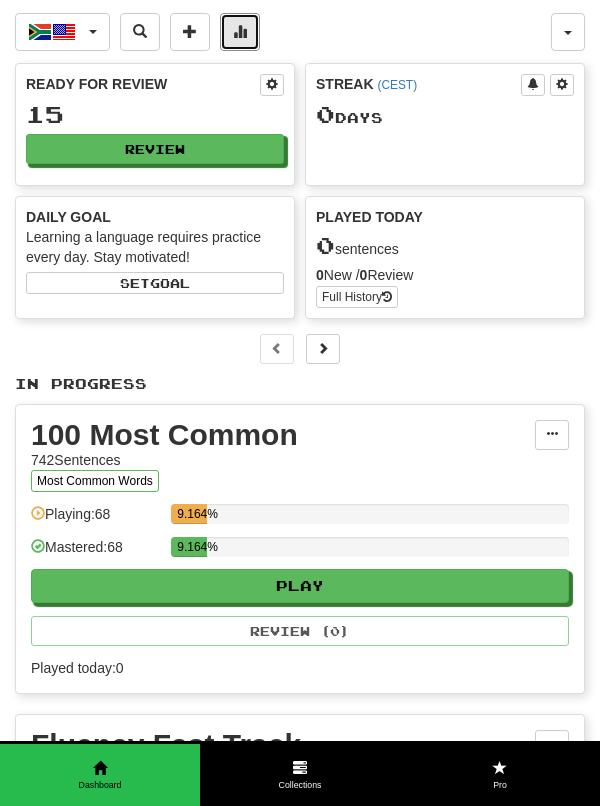 click at bounding box center [240, 32] 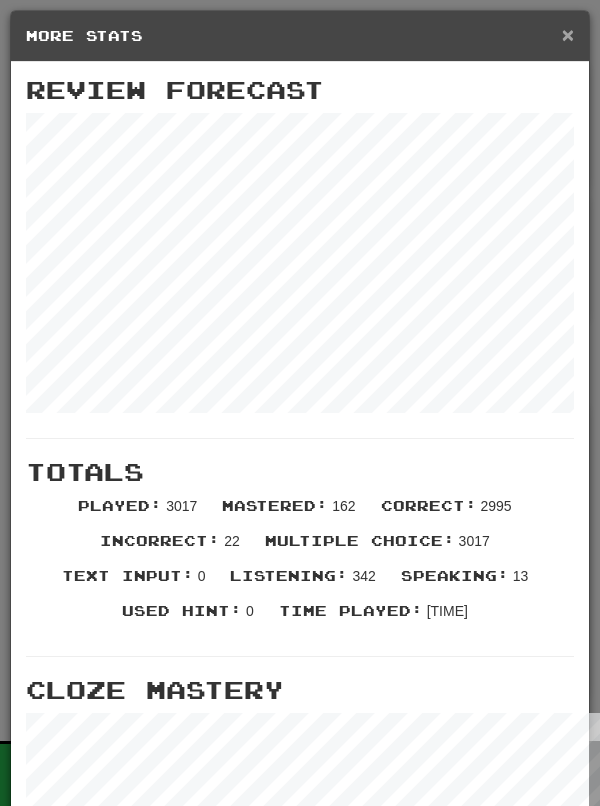 click on "×" at bounding box center (568, 34) 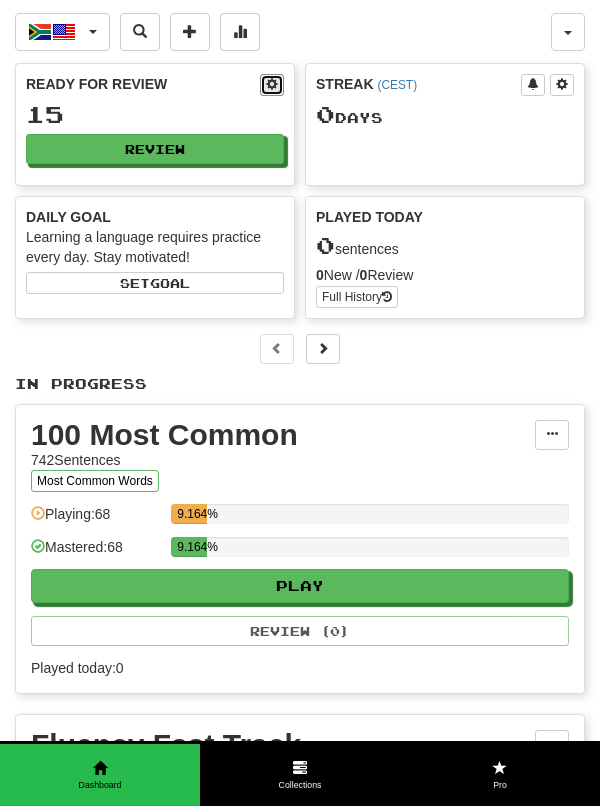 click at bounding box center (272, 85) 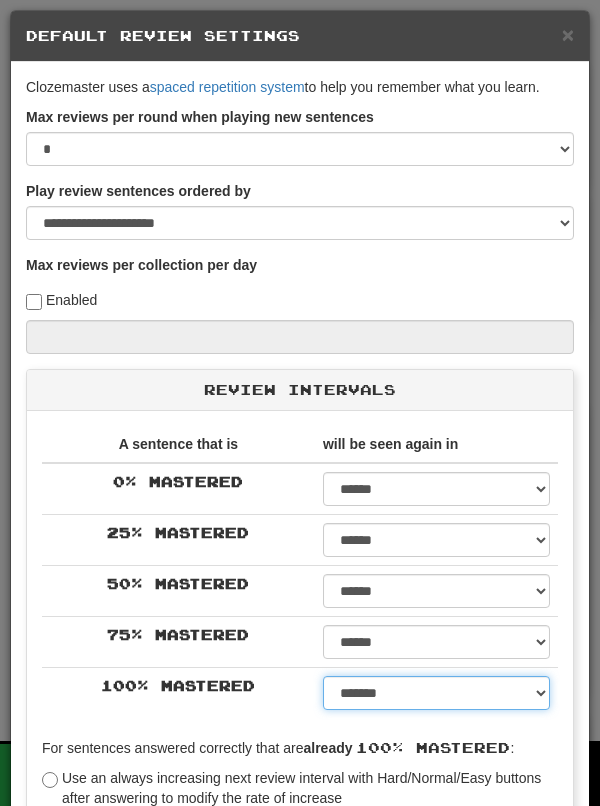 click on "****** ****** ****** ****** ****** ****** ****** ****** ****** ******* ******* ******* ******* ******* ******* ******* ******* ******* ******* ******* ******* ******* ******* ******* ******* ******* ******* ******* ******* ******* ******* ******* ******* ******* ******* ******* ******* ******* ******* ******* ******* ******* ******** ******** ******** ******** ******** ******** ******** ******** ******** *****" at bounding box center [436, 693] 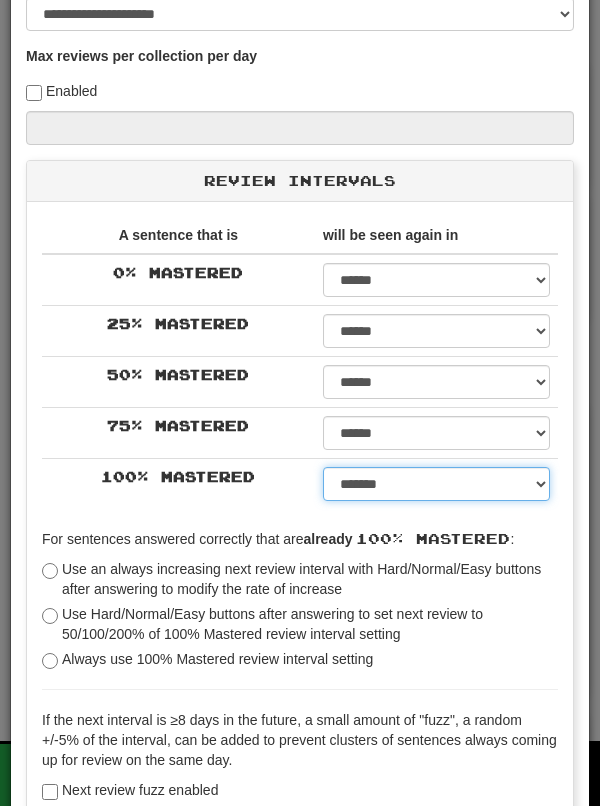 scroll, scrollTop: 279, scrollLeft: 0, axis: vertical 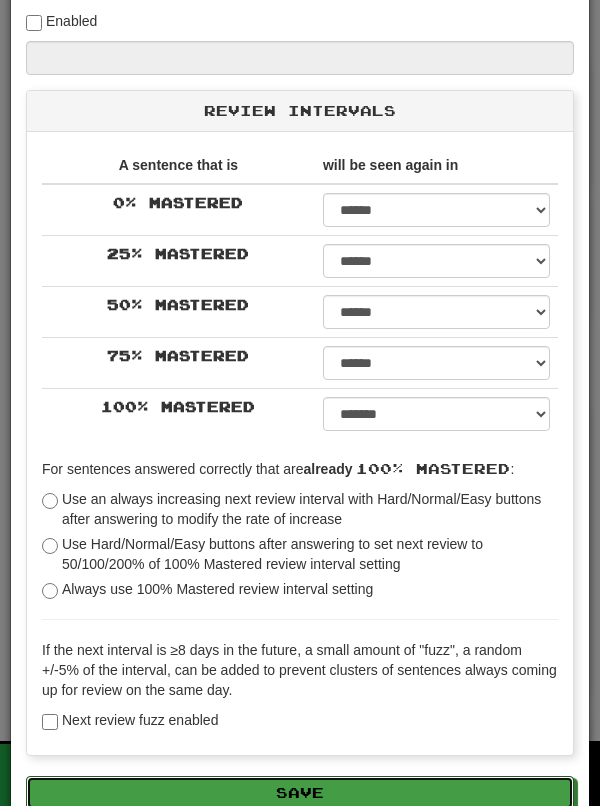 click on "Save" at bounding box center [300, 793] 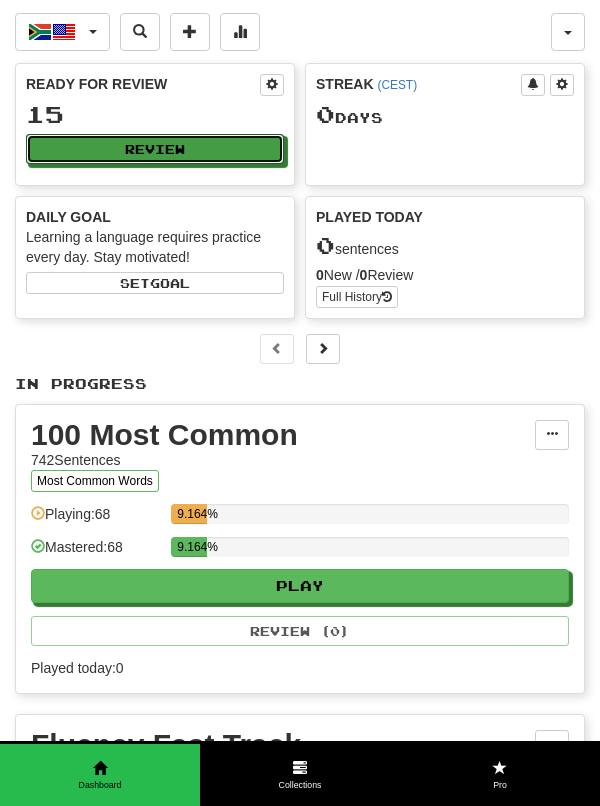 click on "Review" at bounding box center [155, 149] 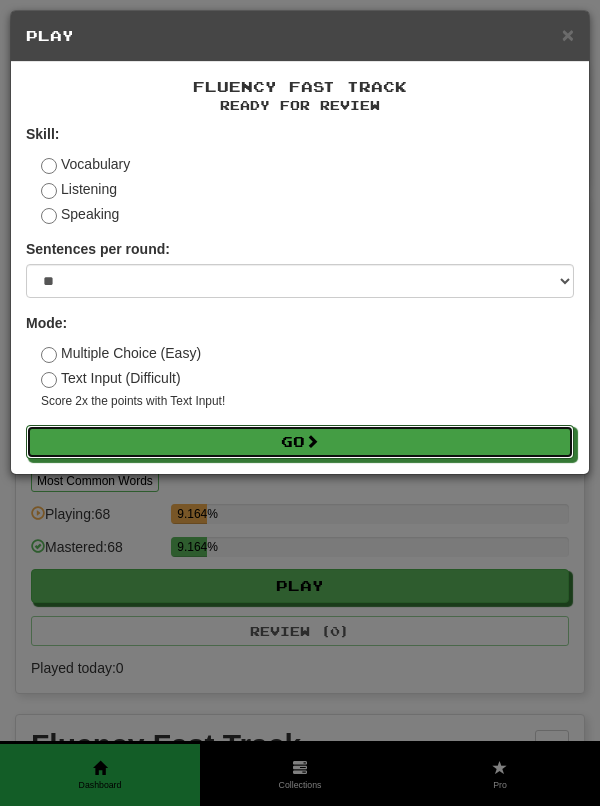 click on "Go" at bounding box center [300, 442] 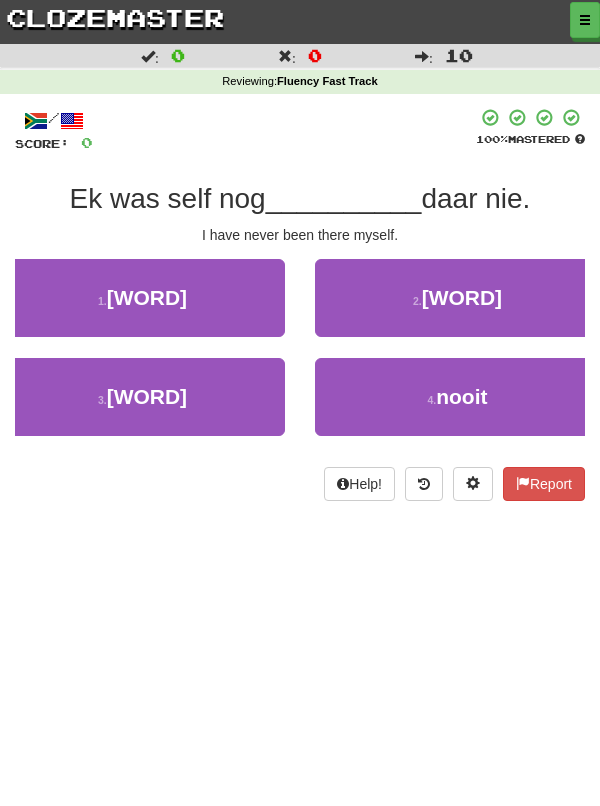 scroll, scrollTop: 0, scrollLeft: 0, axis: both 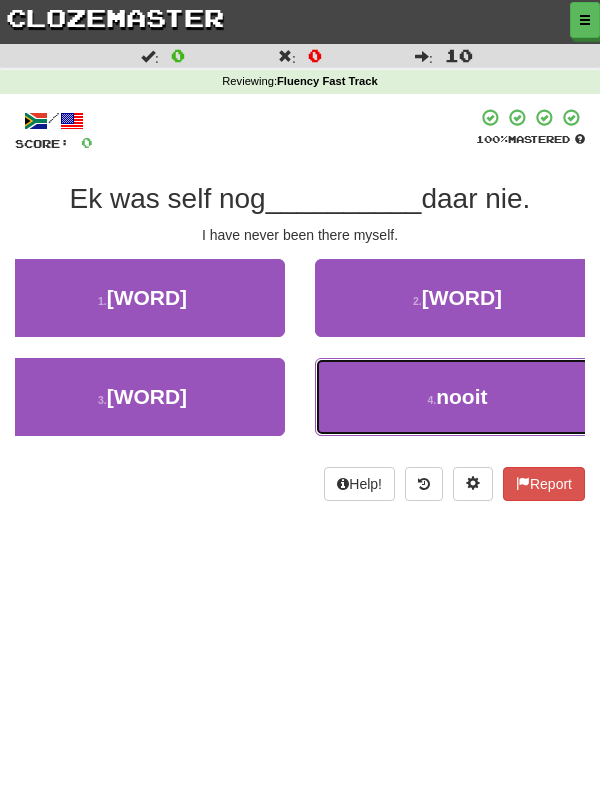 click on "nooit" at bounding box center (461, 396) 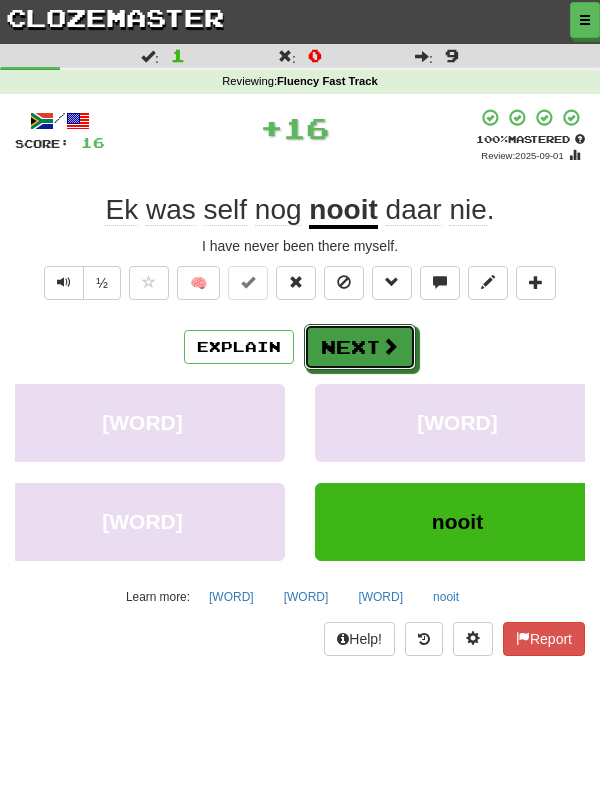 click on "Next" at bounding box center (360, 347) 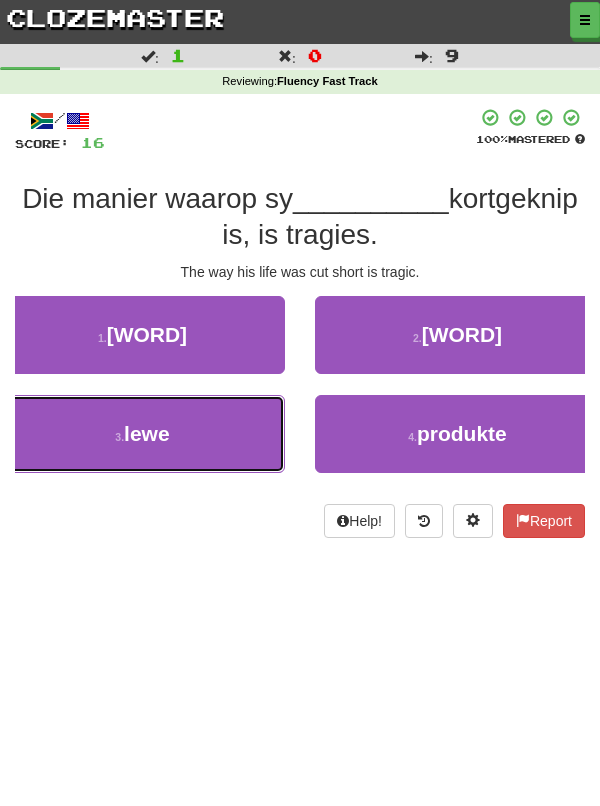click on "3 .  lewe" at bounding box center [142, 434] 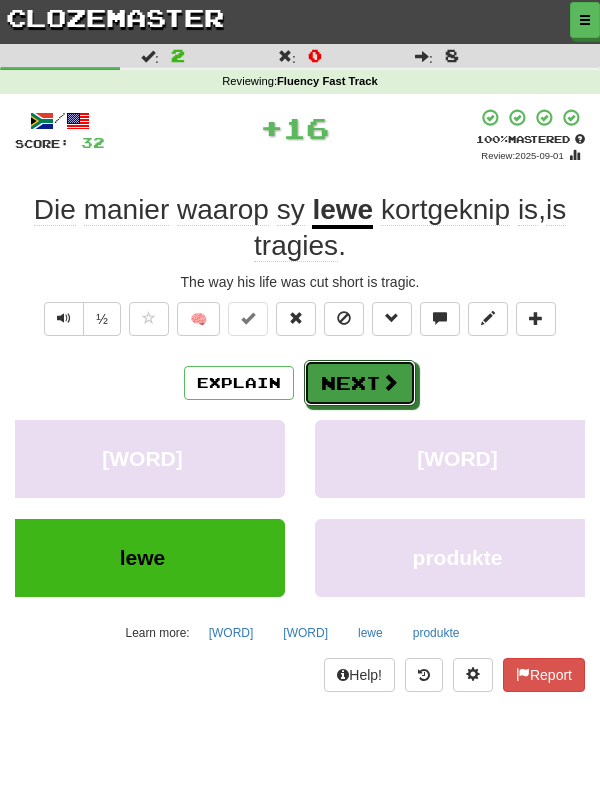 click on "Next" at bounding box center (360, 383) 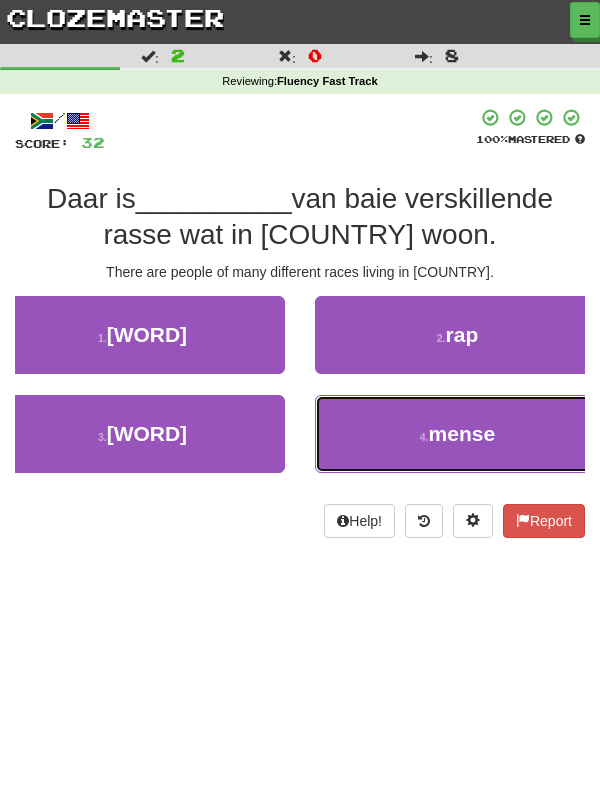 click on "4 .  mense" at bounding box center (457, 434) 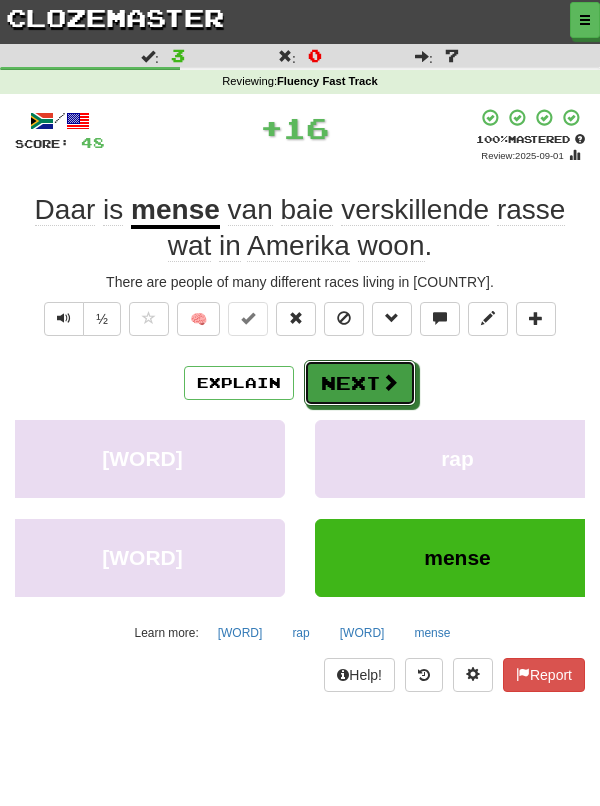 click on "Next" at bounding box center [360, 383] 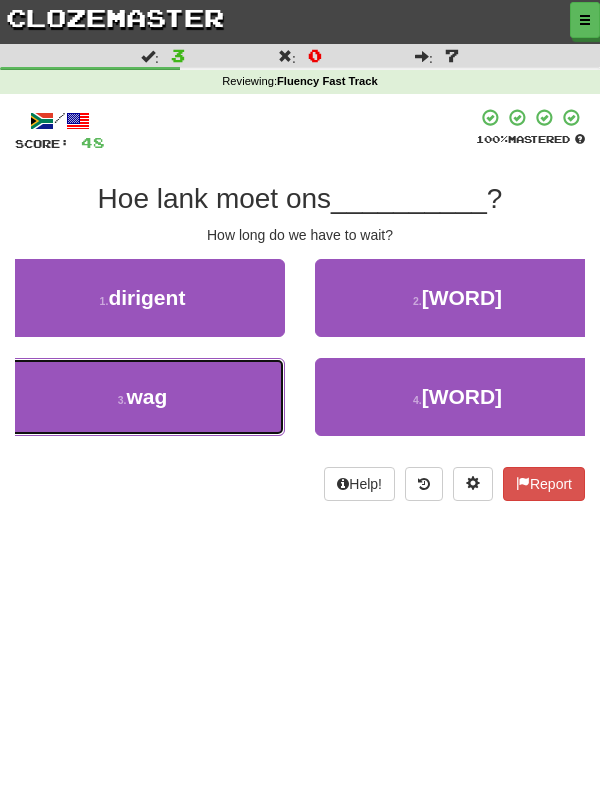 click on "3 .  wag" at bounding box center (142, 397) 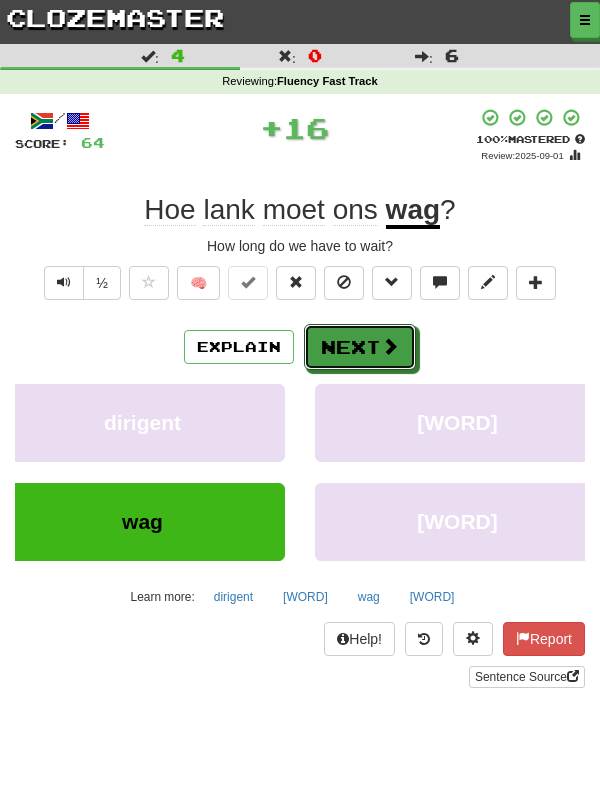 click on "Next" at bounding box center [360, 347] 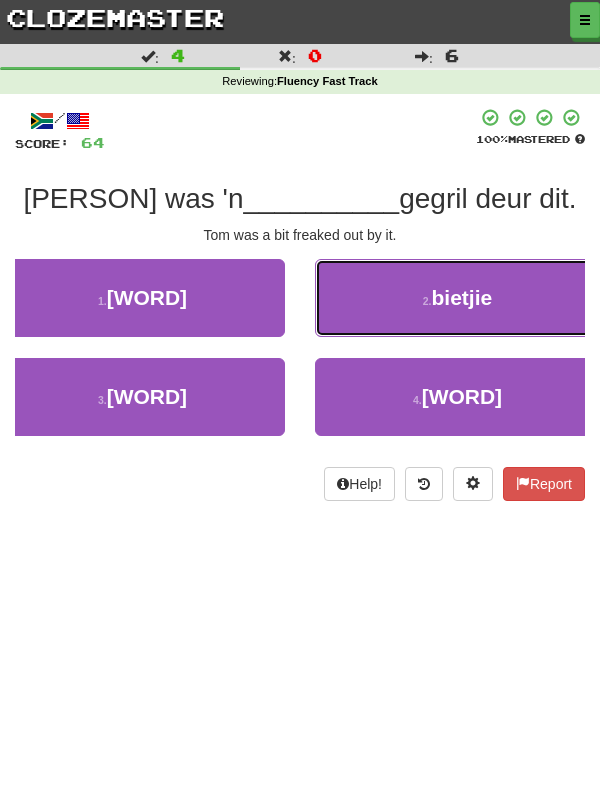 click on "2 .  bietjie" at bounding box center (457, 298) 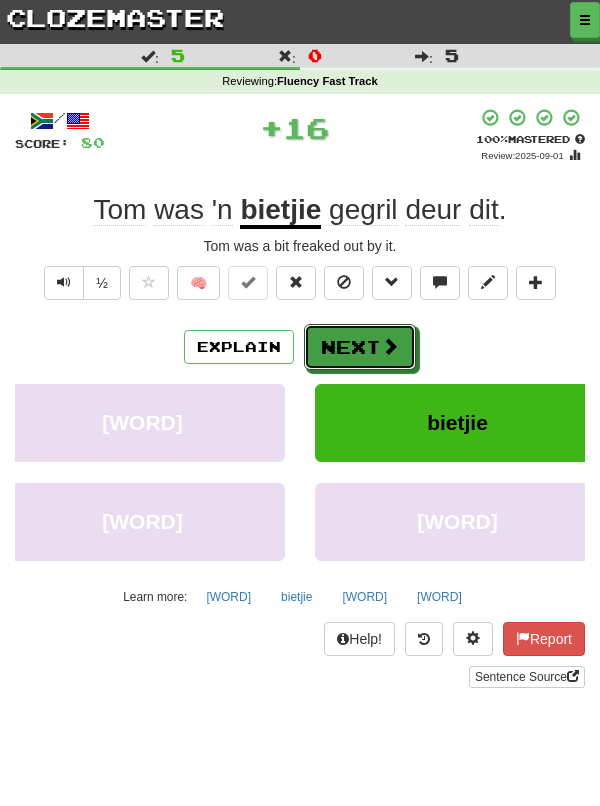 click on "Next" at bounding box center (360, 347) 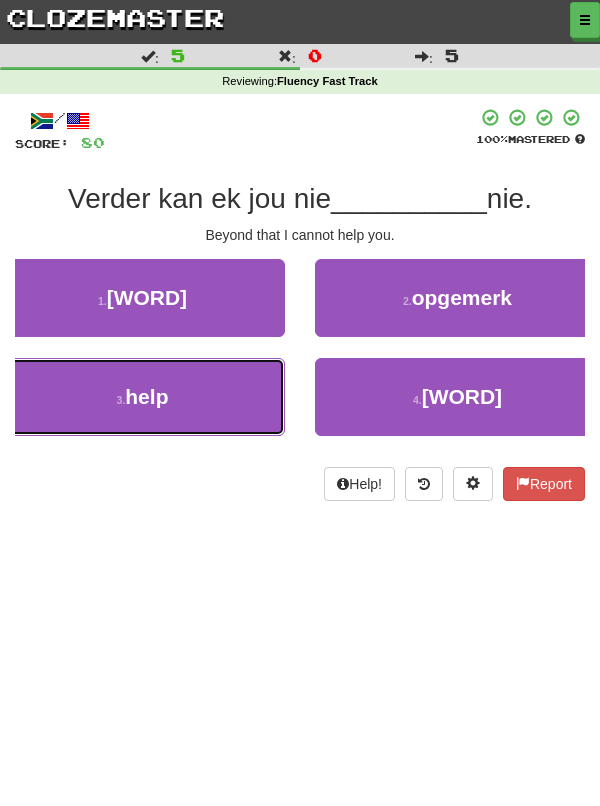 click on "3 .  help" at bounding box center (142, 397) 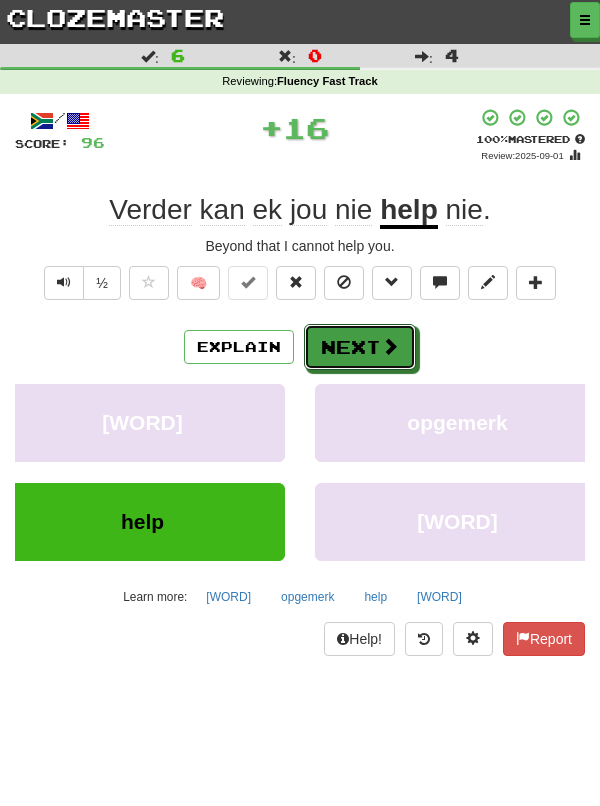 click on "Next" at bounding box center (360, 347) 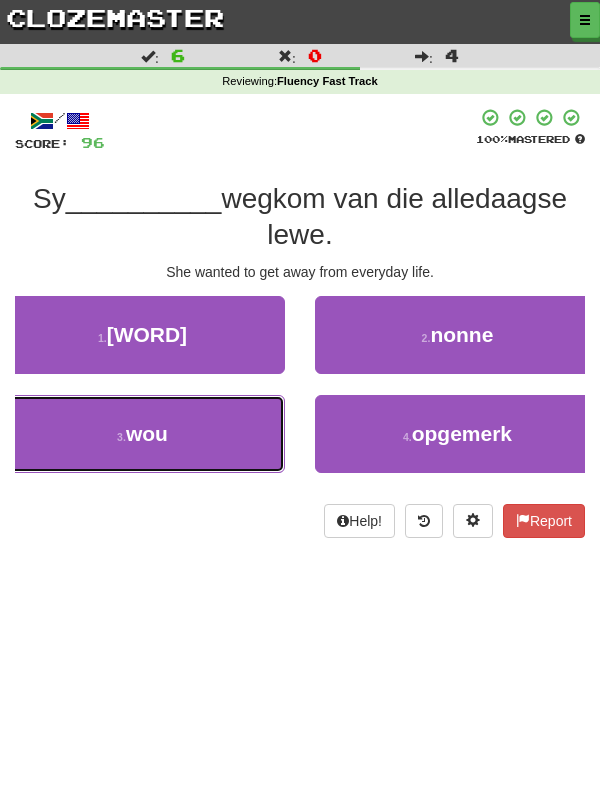 click on "3 .  wou" at bounding box center (142, 434) 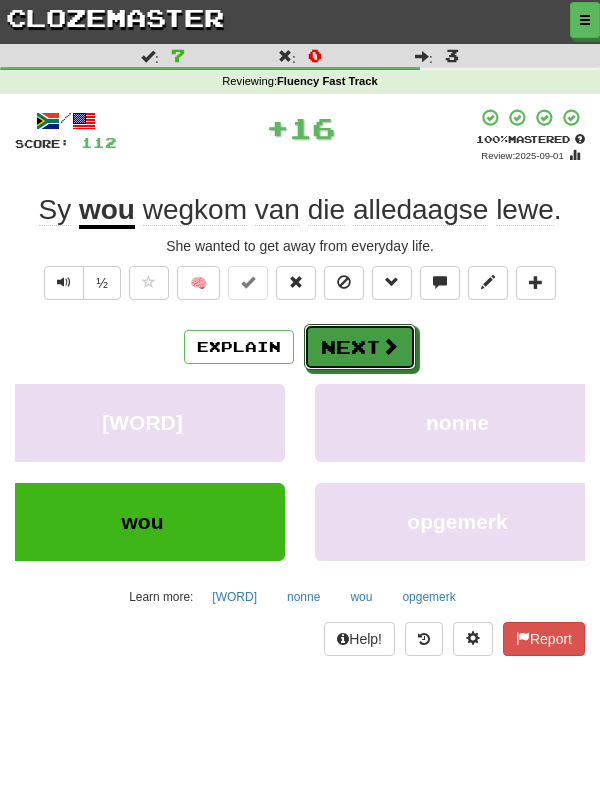 click on "Next" at bounding box center [360, 347] 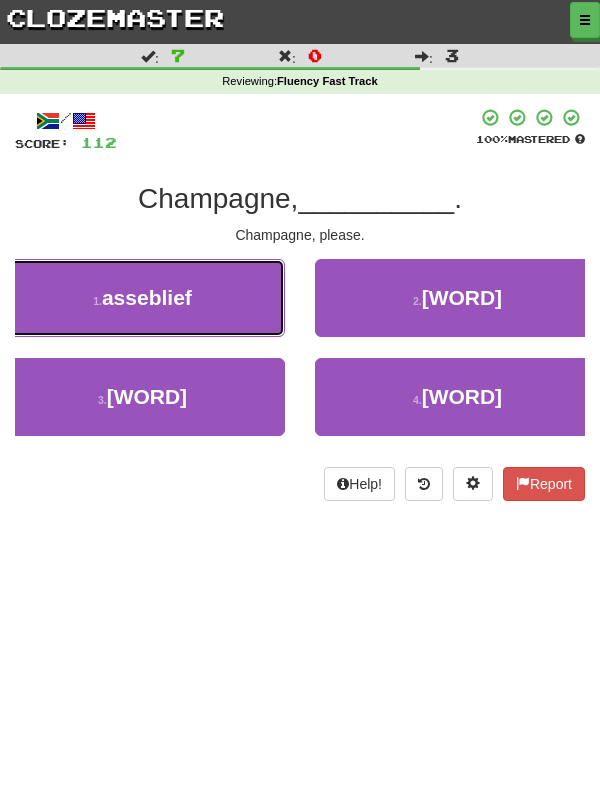 click on "1 .  asseblief" at bounding box center [142, 298] 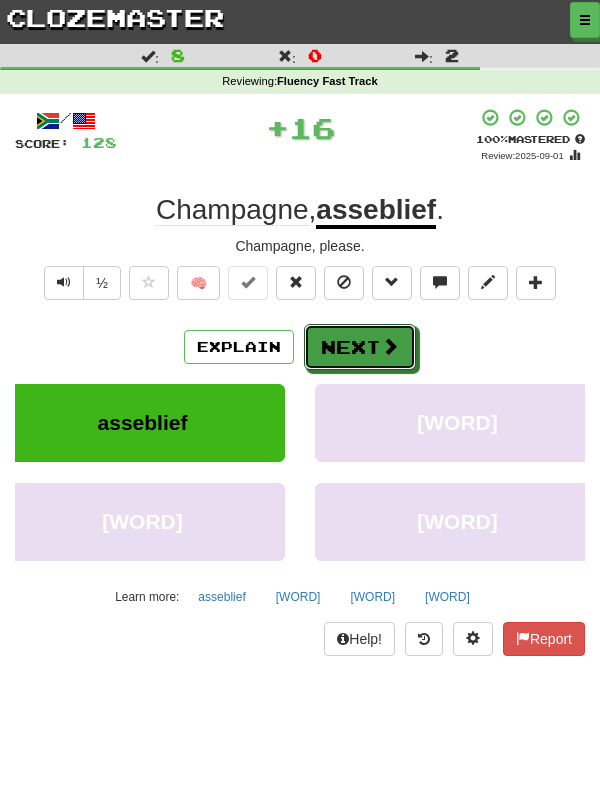 click on "Next" at bounding box center [360, 347] 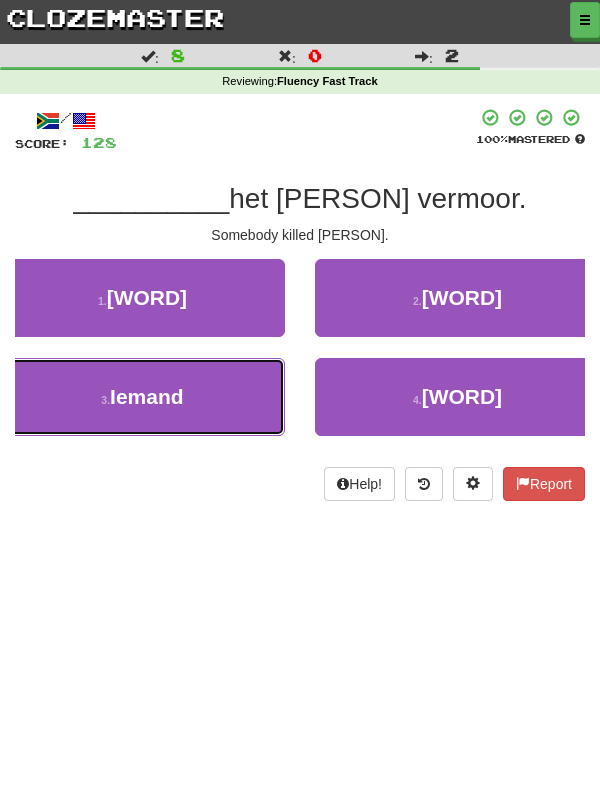 click on "3 .  Iemand" at bounding box center (142, 397) 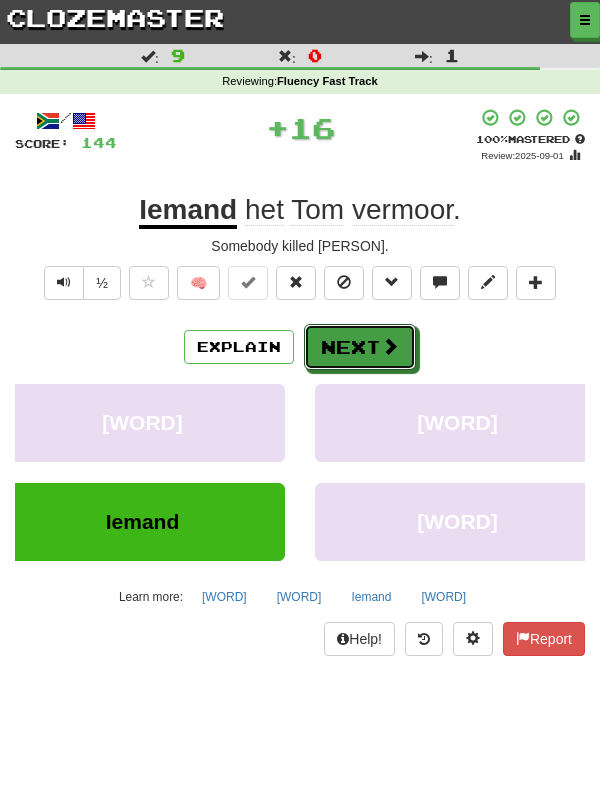 click on "Next" at bounding box center (360, 347) 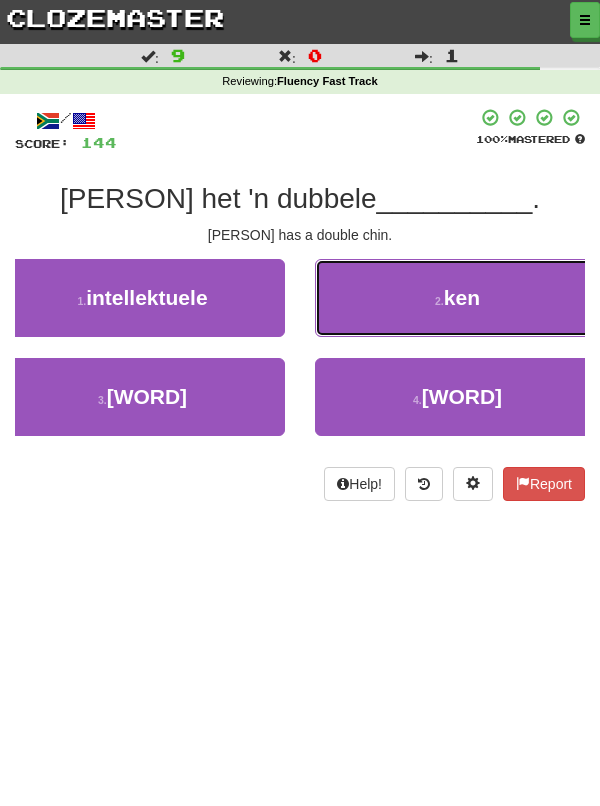 click on "2 .  ken" at bounding box center [457, 298] 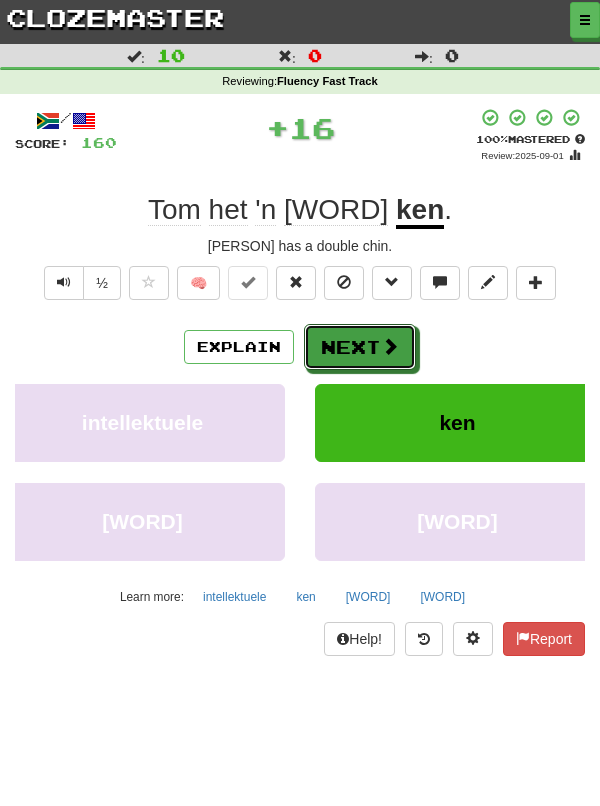 click on "Next" at bounding box center [360, 347] 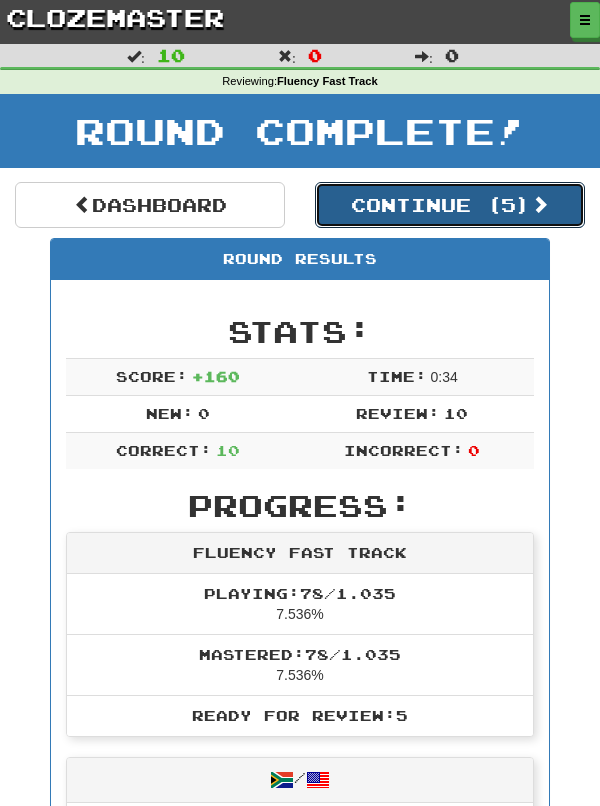 click on "Continue ( 5 )" at bounding box center [450, 205] 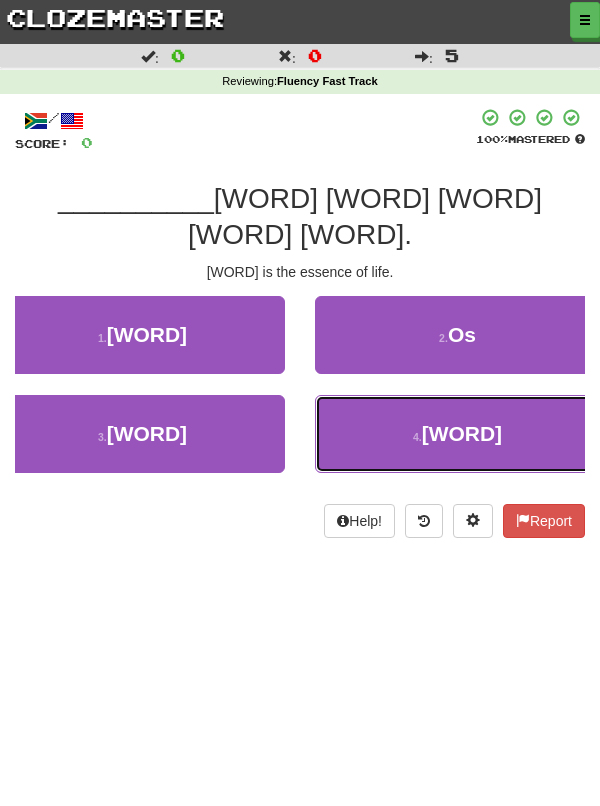 click on "4 .  Liefde" at bounding box center (457, 434) 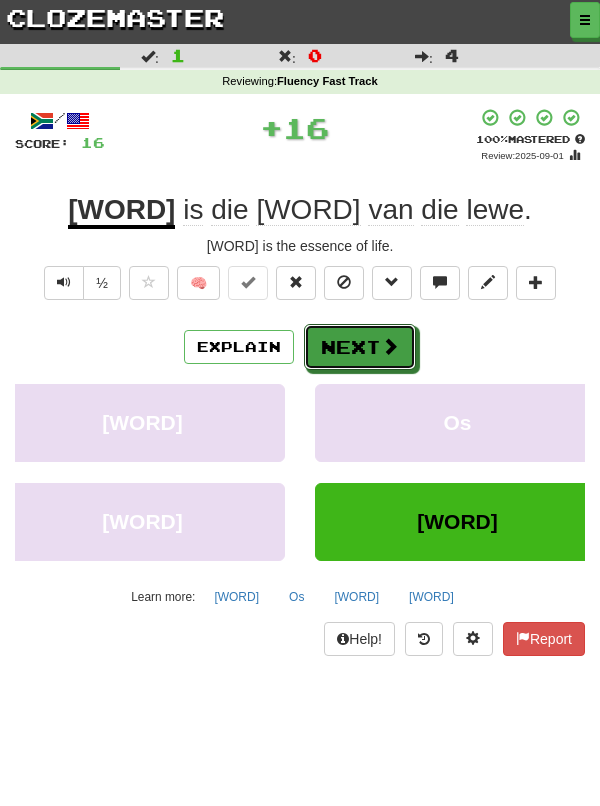 click on "Next" at bounding box center [360, 347] 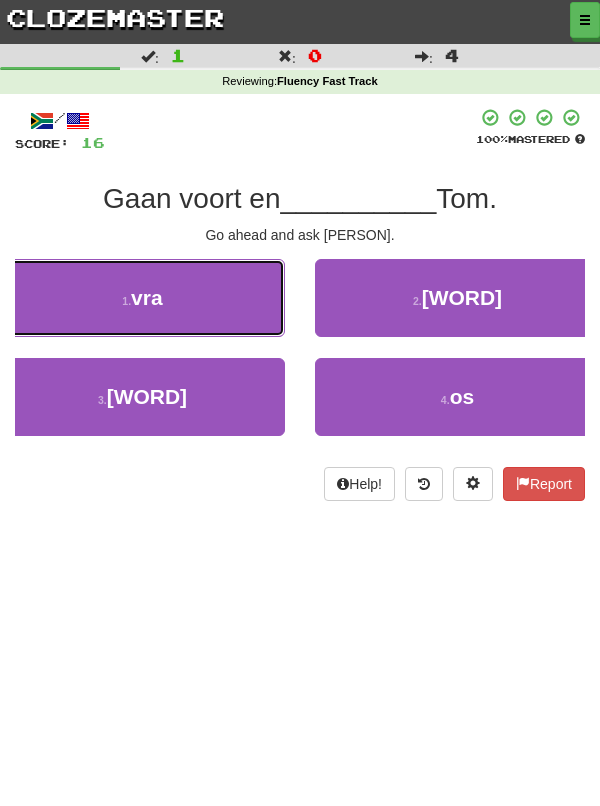 click on "1 .  vra" at bounding box center [142, 298] 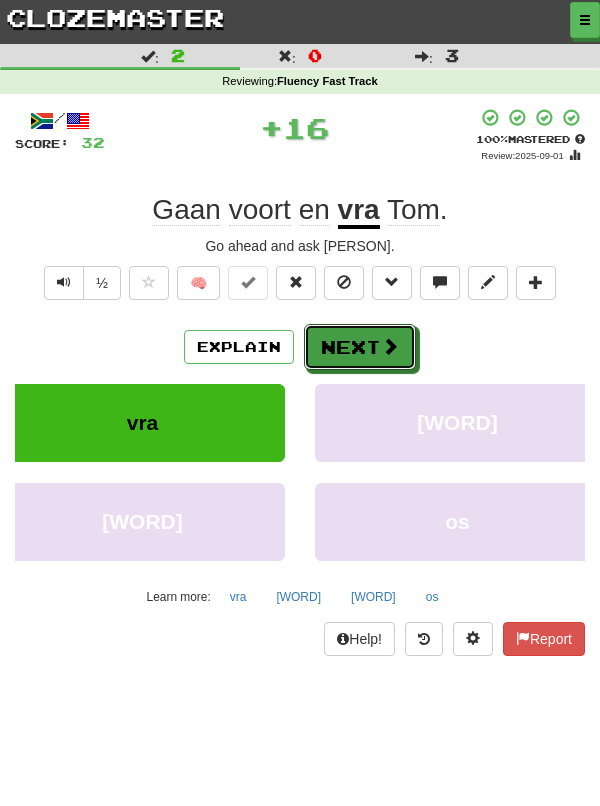 click on "Next" at bounding box center (360, 347) 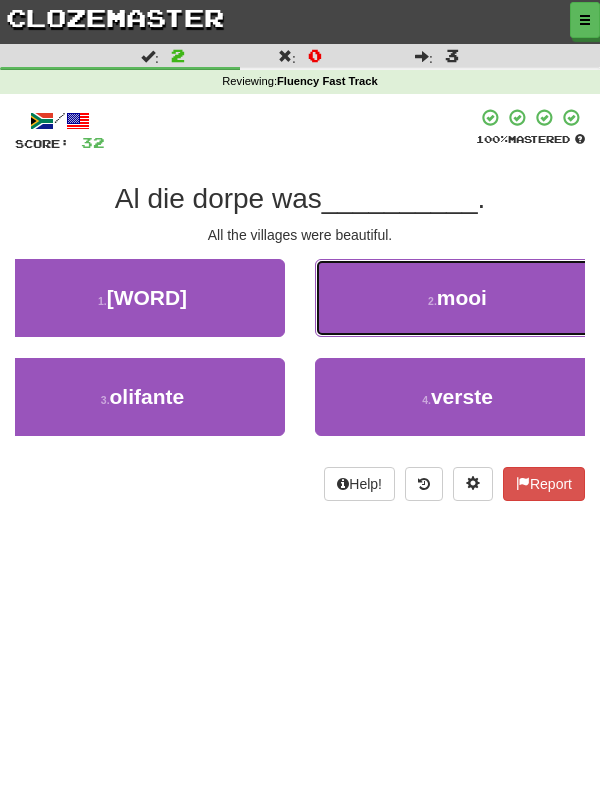 click on "mooi" at bounding box center [462, 297] 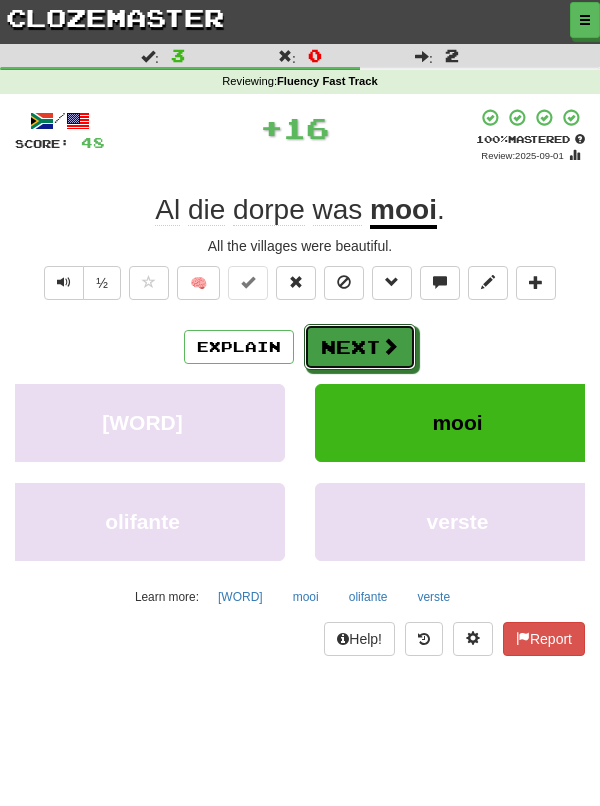 click on "Next" at bounding box center (360, 347) 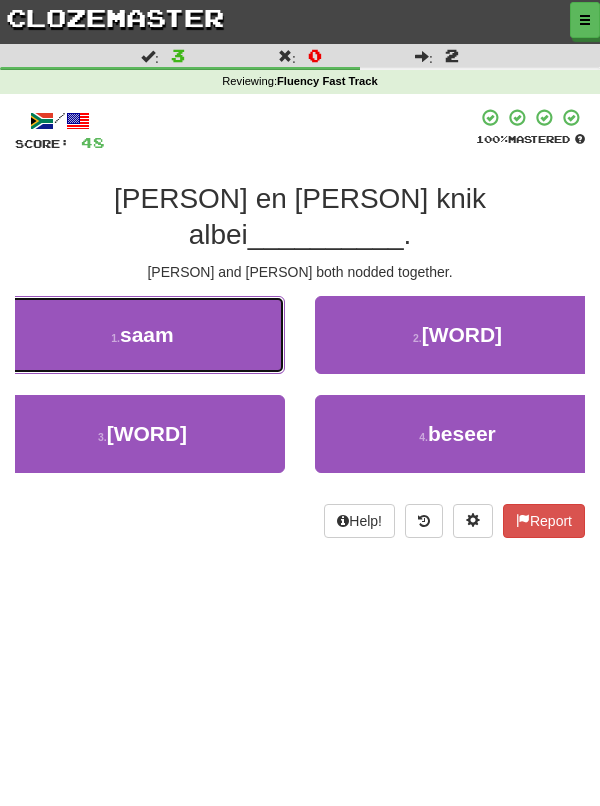click on "1 .  saam" at bounding box center [142, 335] 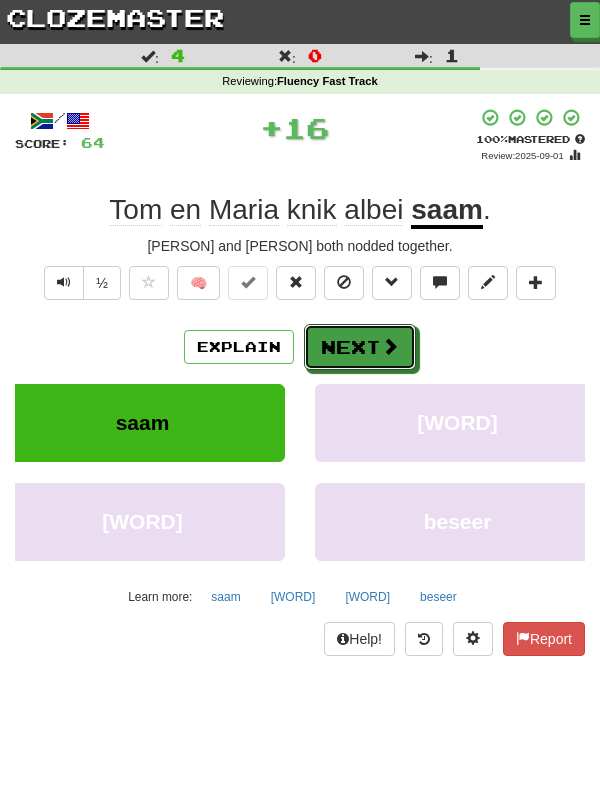 click at bounding box center [390, 346] 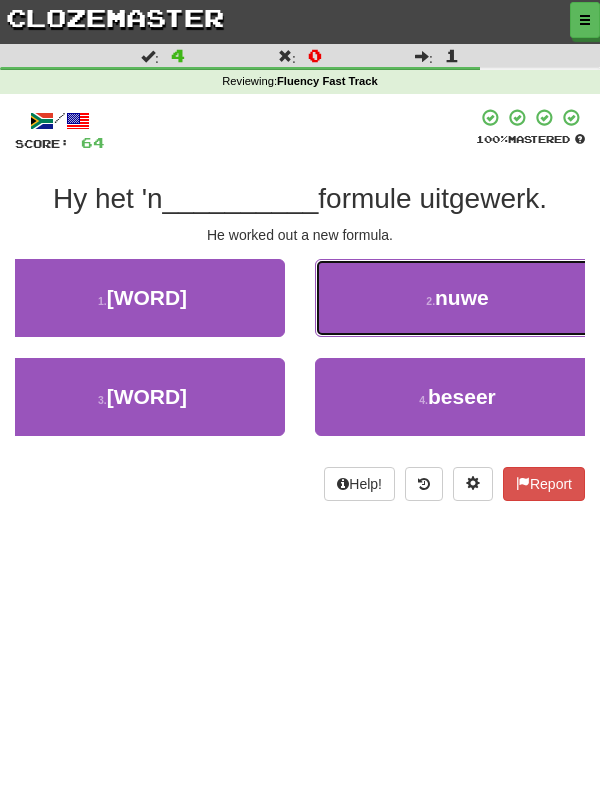 click on "2 .  nuwe" at bounding box center (457, 298) 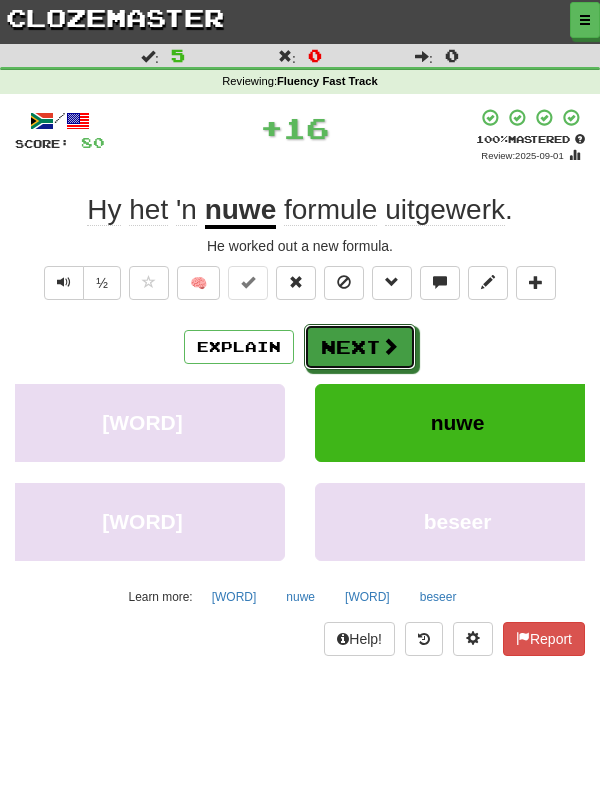 click on "Next" at bounding box center (360, 347) 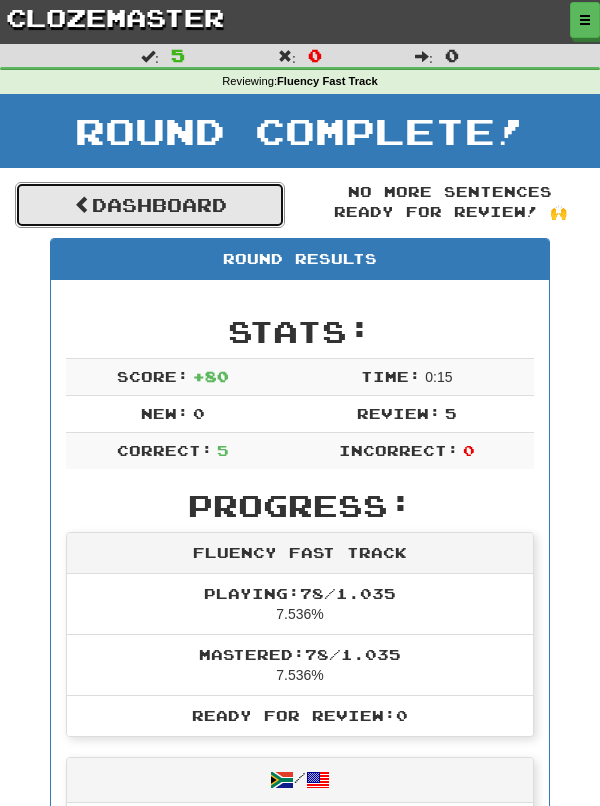 click on "Dashboard" at bounding box center [150, 205] 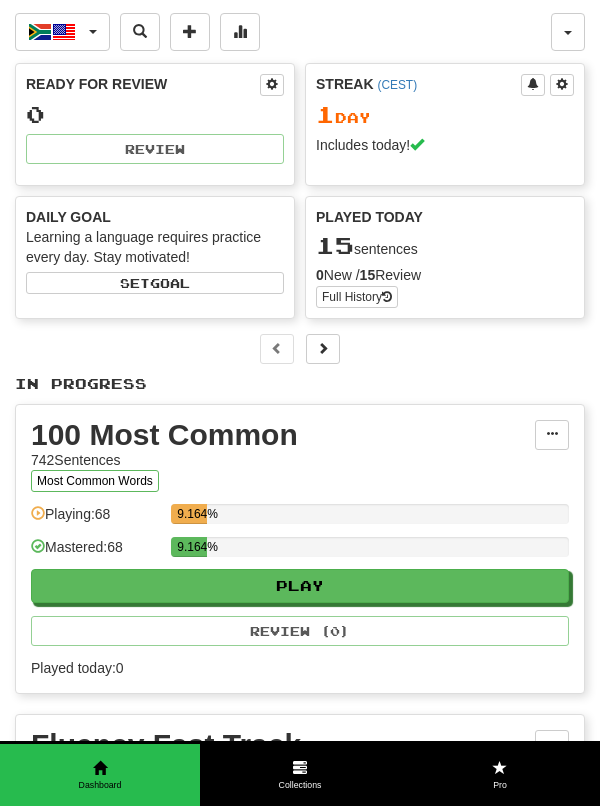 scroll, scrollTop: 0, scrollLeft: 0, axis: both 